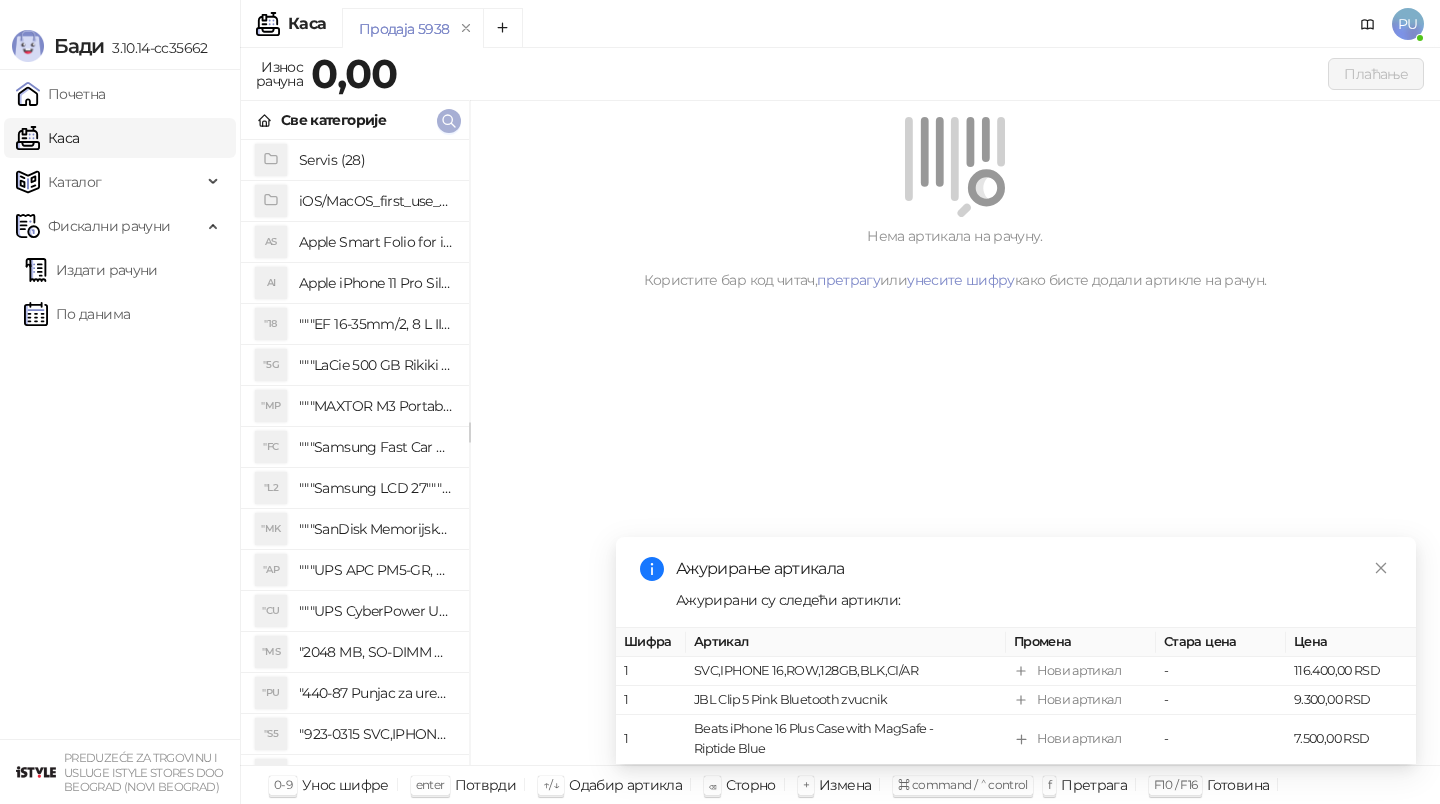 scroll, scrollTop: 0, scrollLeft: 0, axis: both 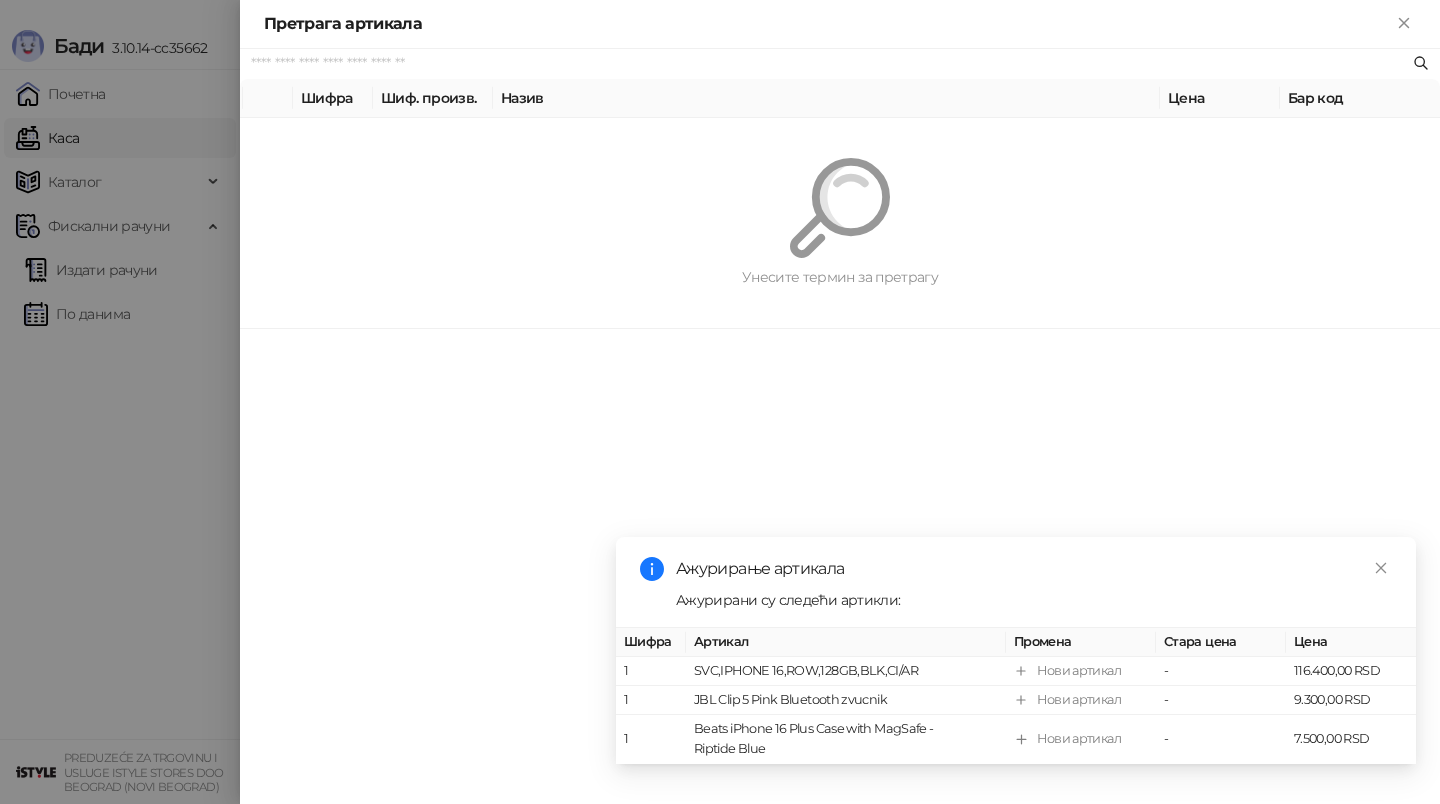 paste on "*********" 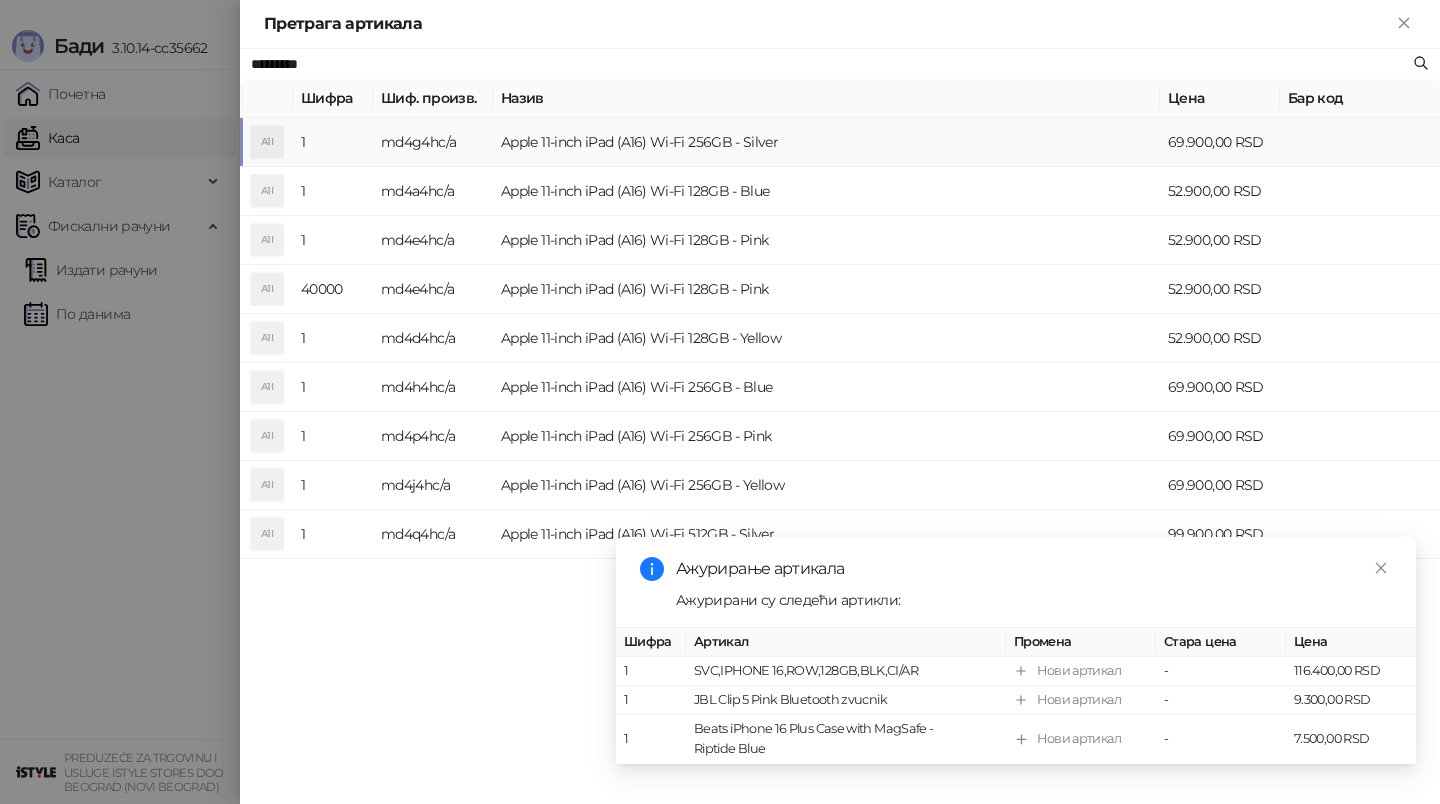 click on "Apple 11-inch iPad (A16) Wi-Fi 256GB - Silver" at bounding box center [826, 142] 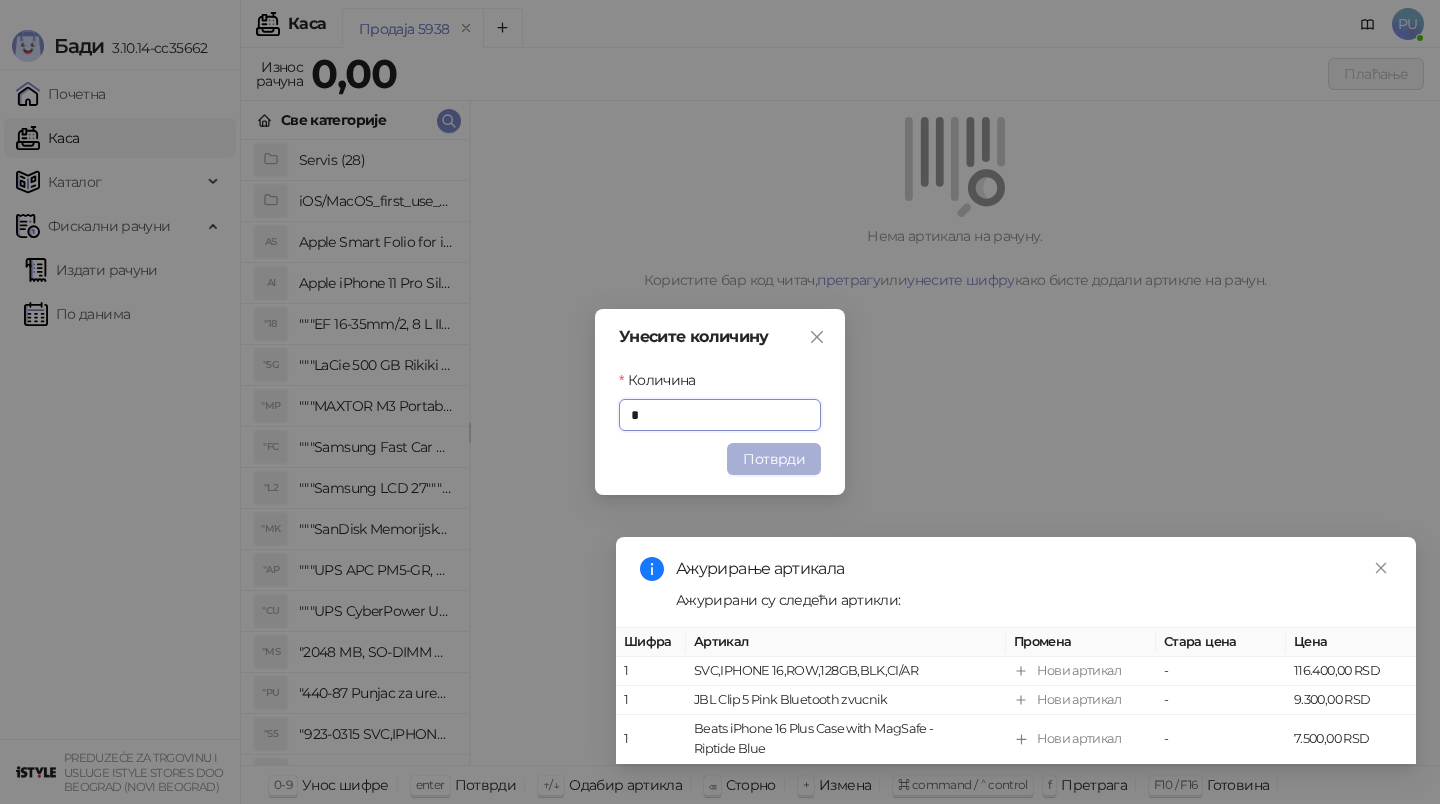 click on "Потврди" at bounding box center [774, 459] 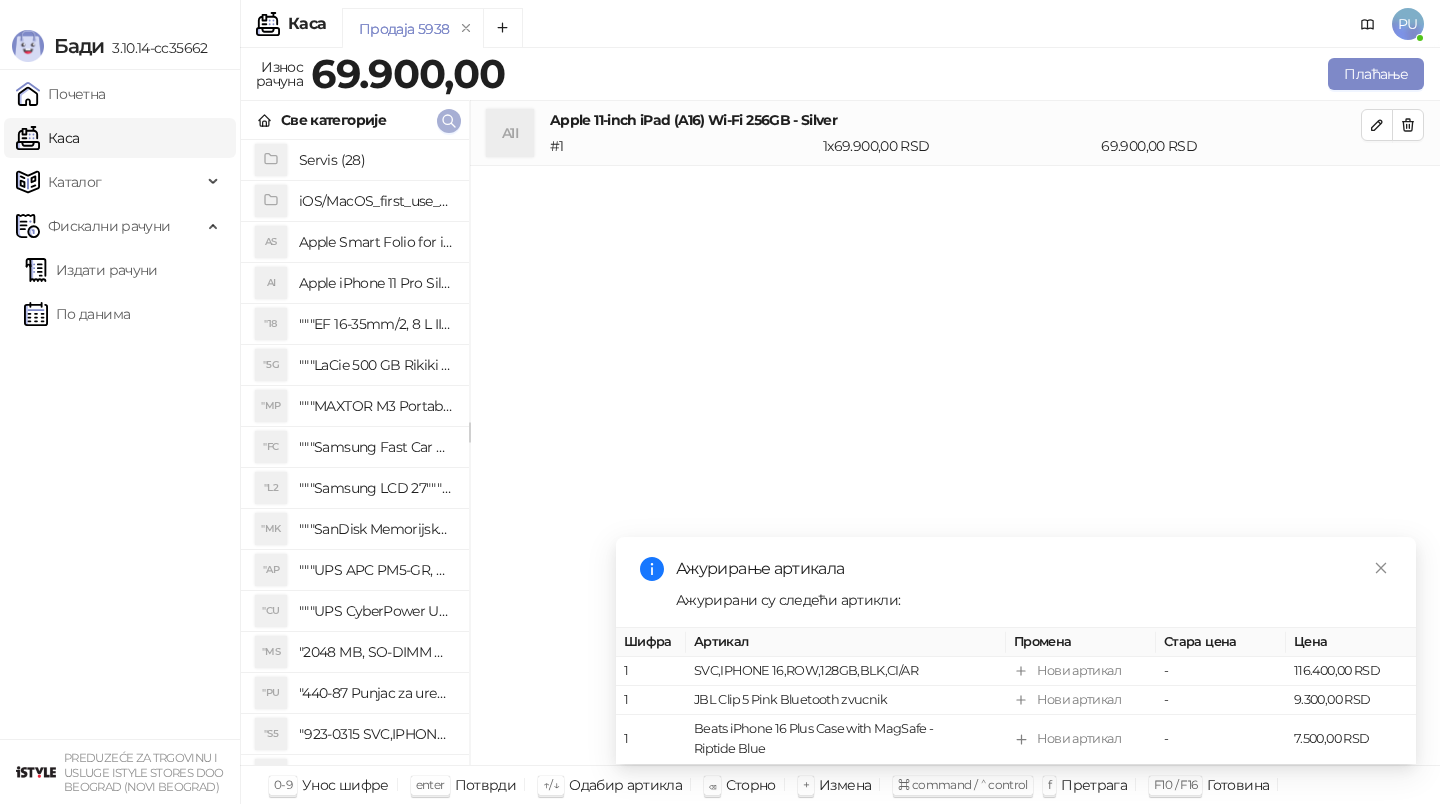 click 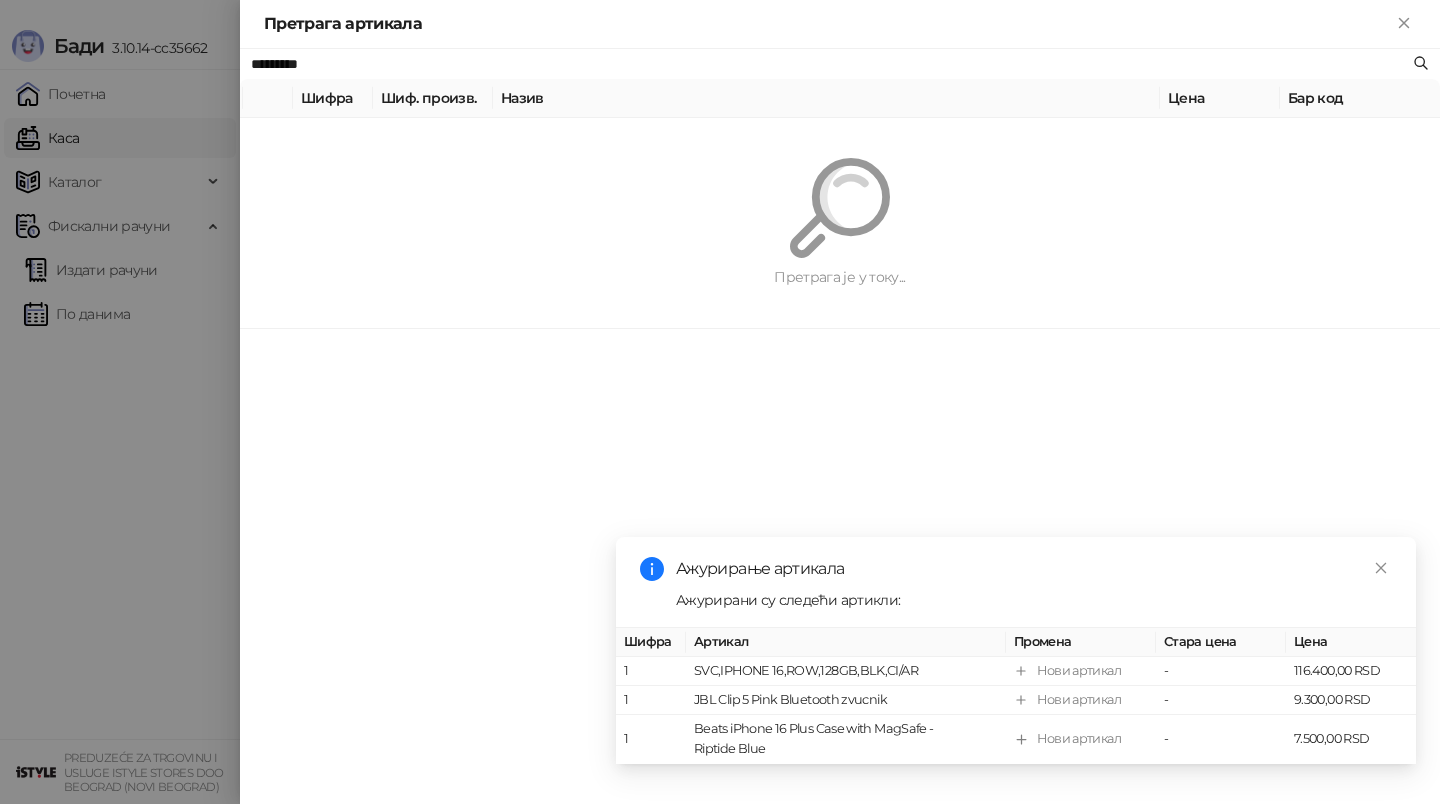 paste on "*" 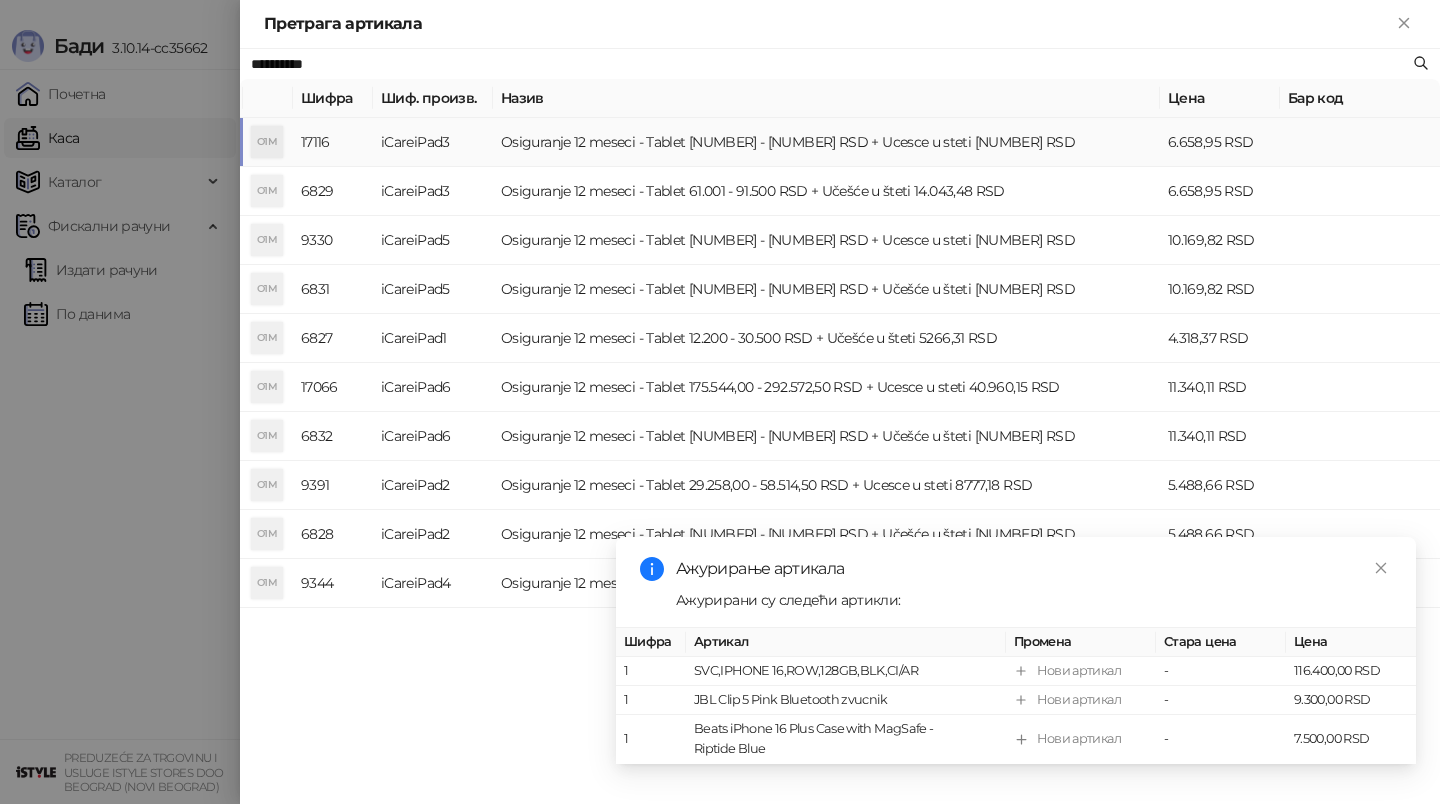 type on "**********" 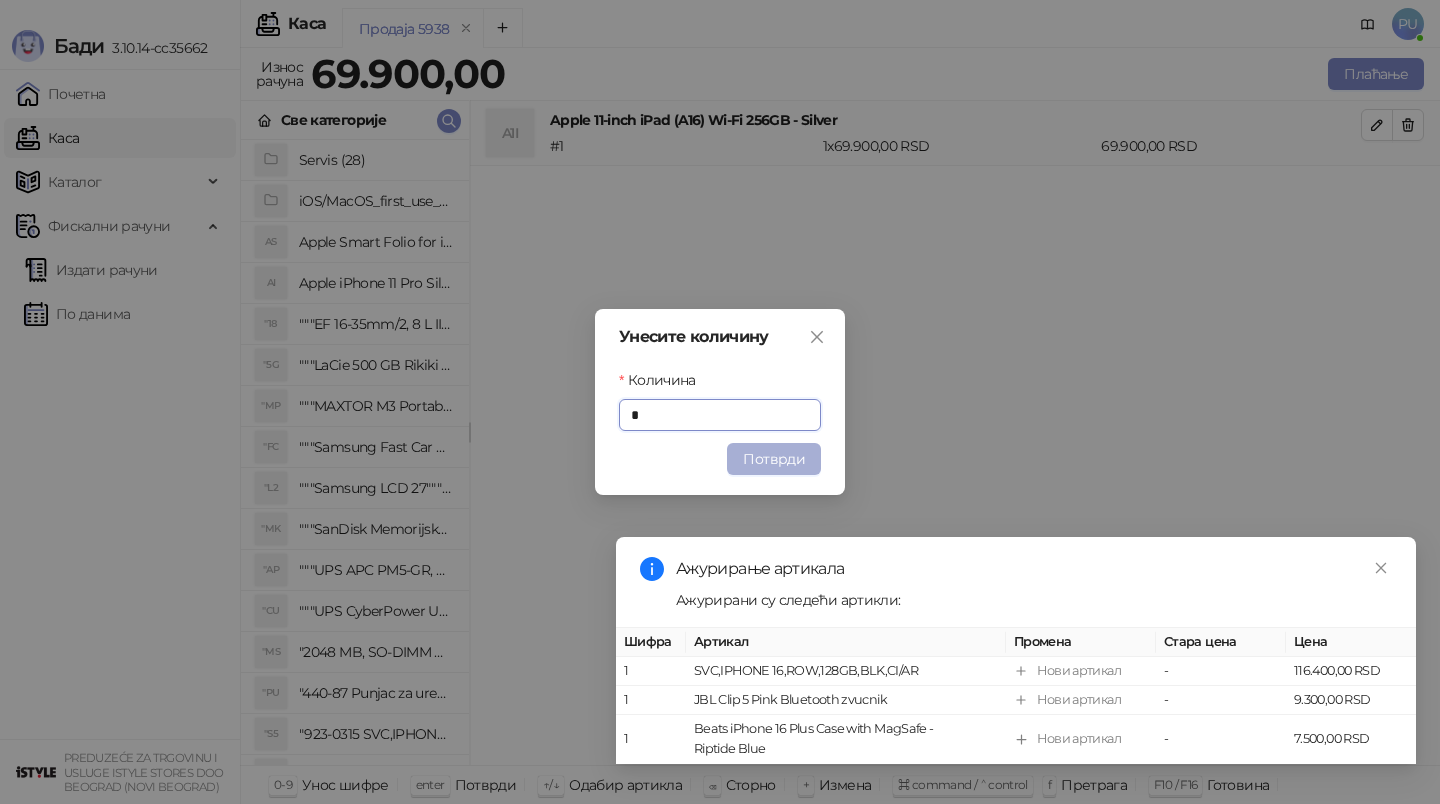 click on "Потврди" at bounding box center (774, 459) 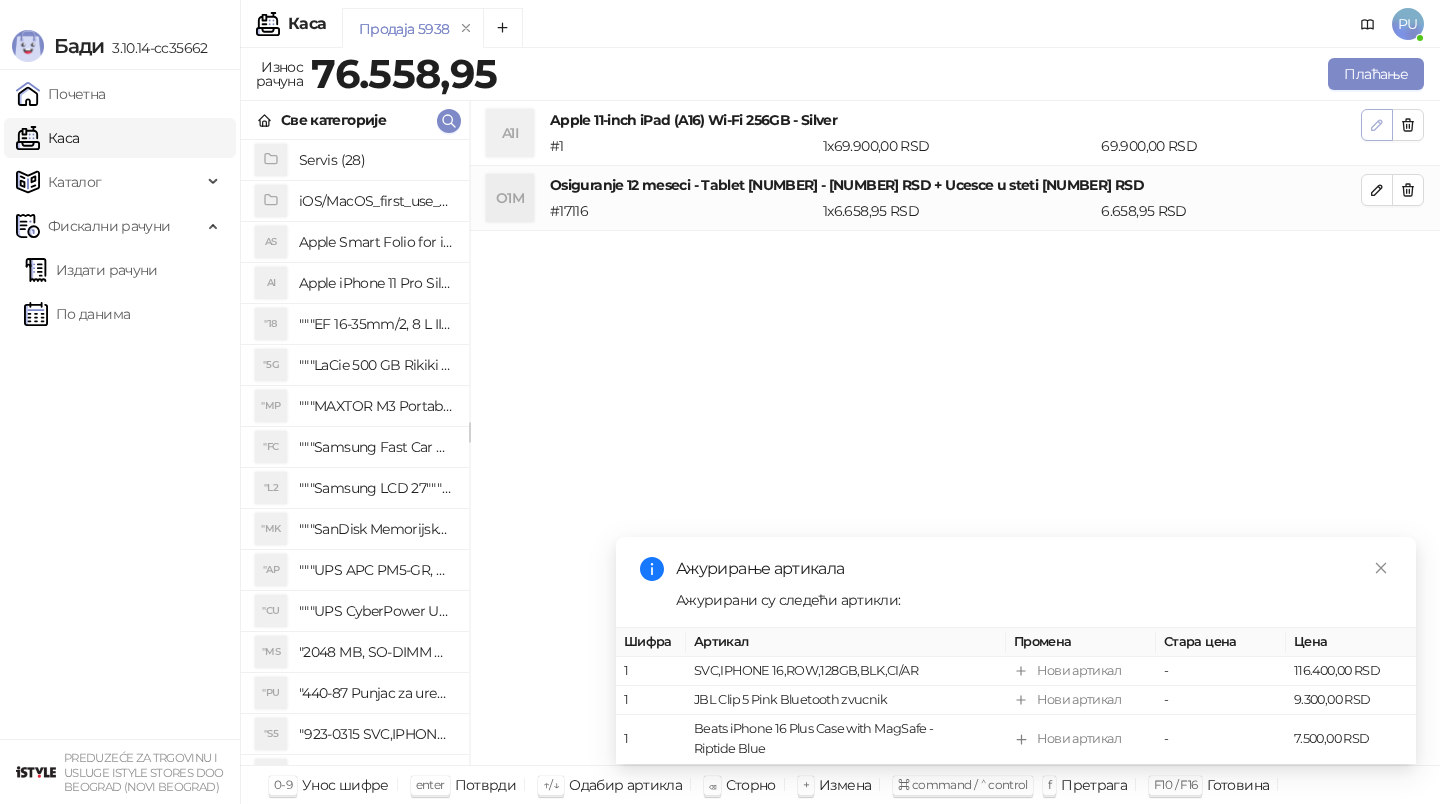 click 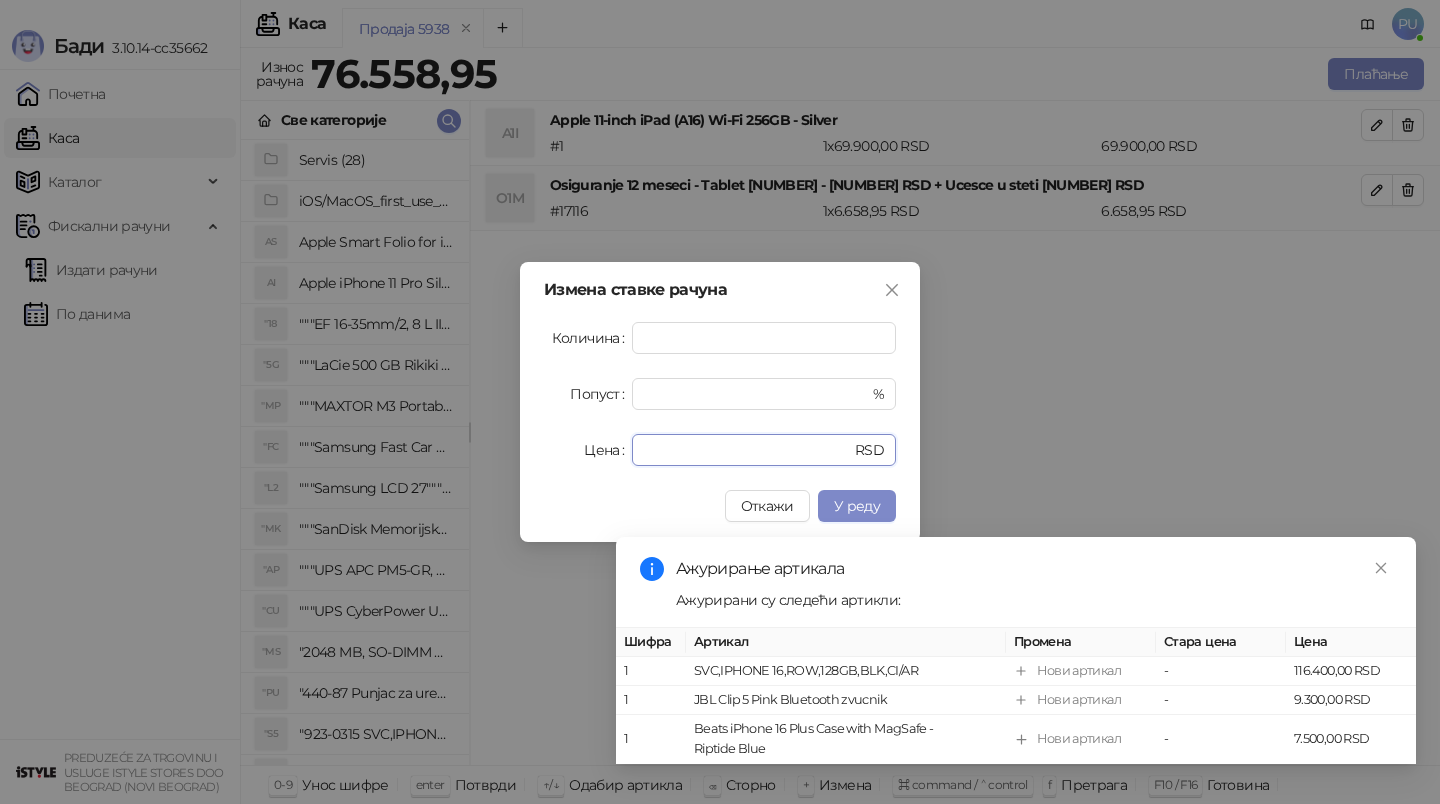 drag, startPoint x: 698, startPoint y: 450, endPoint x: 526, endPoint y: 450, distance: 172 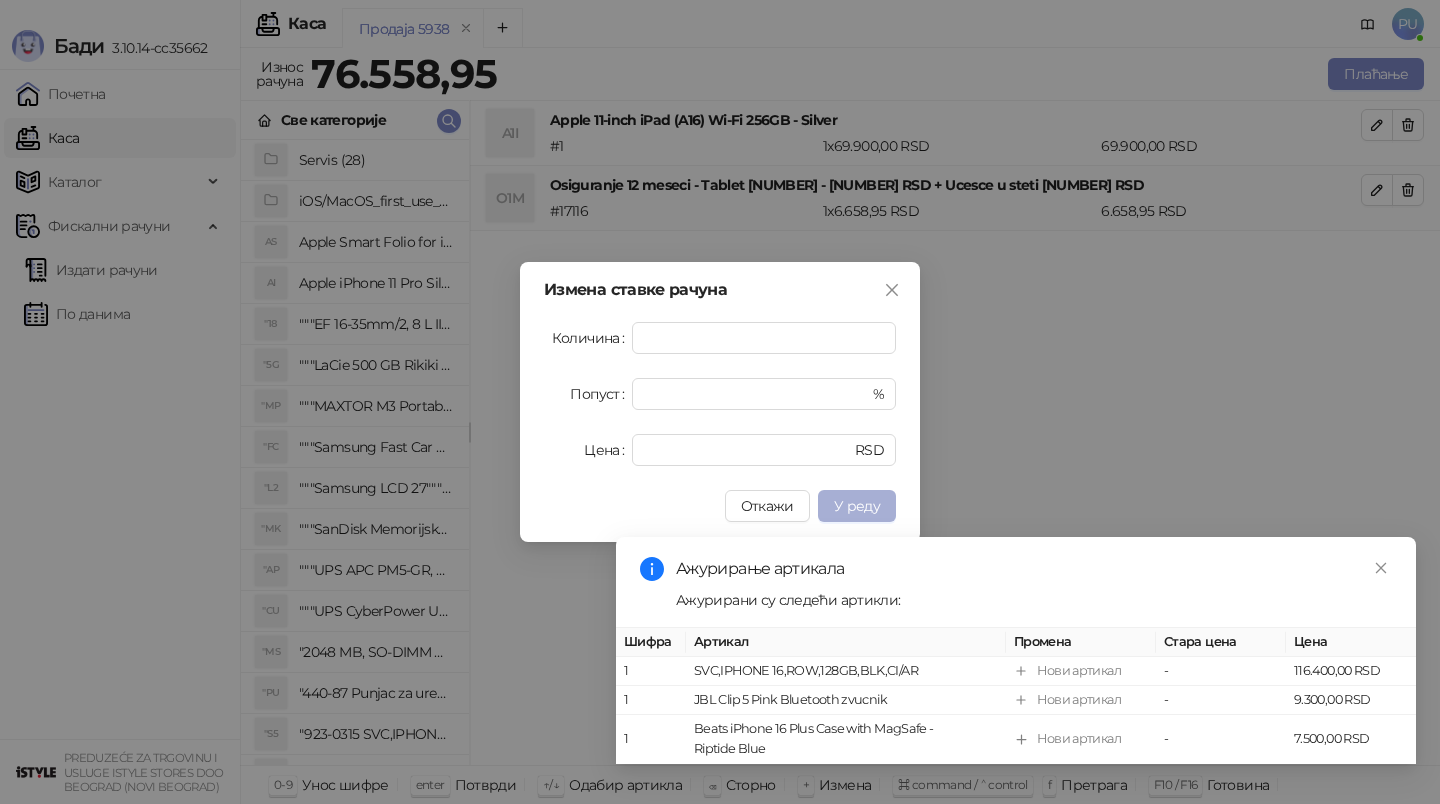 type on "*****" 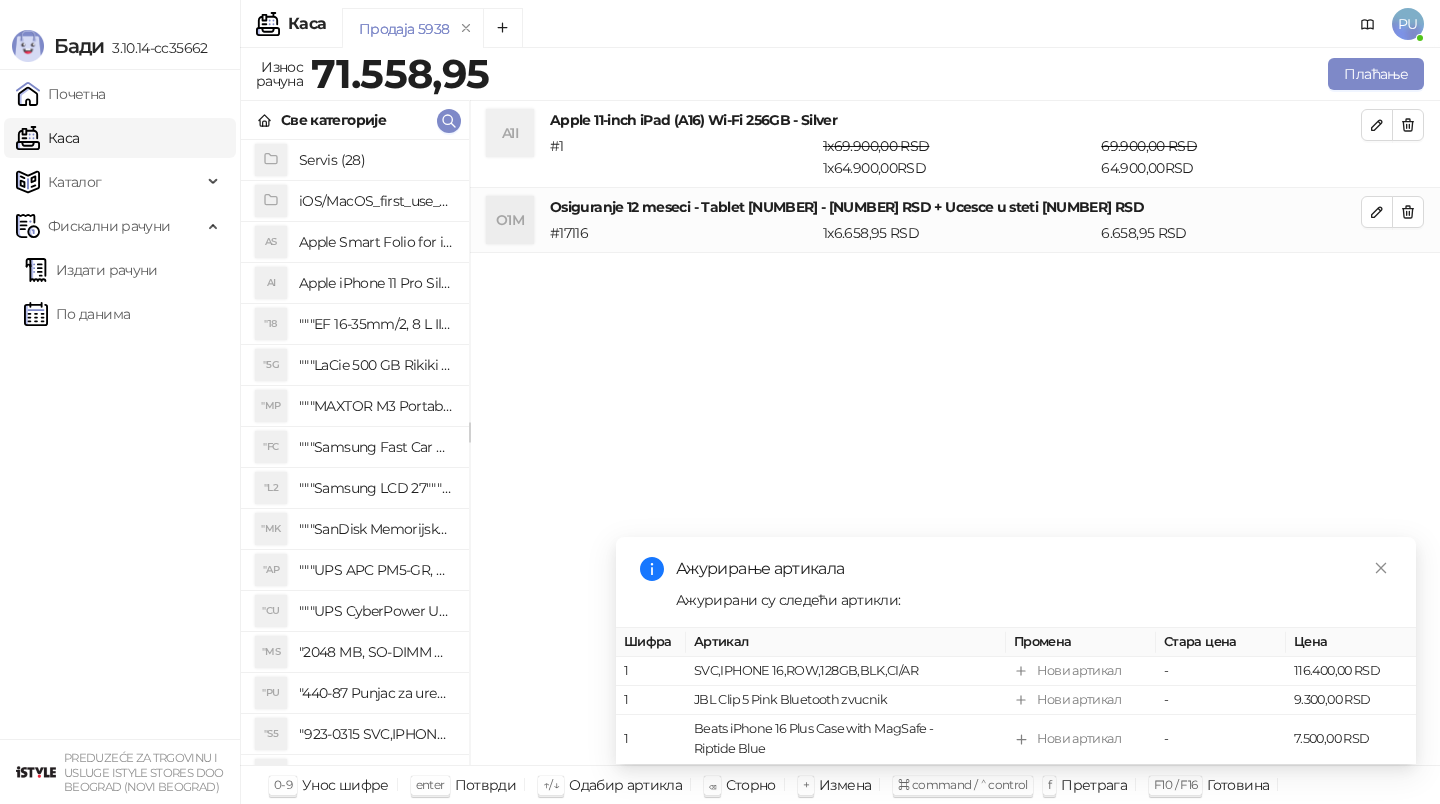 click on "Ажурирање артикала Ажурирани су следећи артикли: Шифра Артикал Промена Стара цена Цена           1 SVC,IPHONE 16,ROW,128GB,BLK,CI/AR     Нови артикал - [NUMBER] RSD 1 JBL Clip 5 Pink Bluetooth zvucnik     Нови артикал - [NUMBER] RSD 1 Beats iPhone 16 Plus Case with MagSafe - Riptide Blue     Нови артикал - [NUMBER] RSD" at bounding box center (1016, 650) 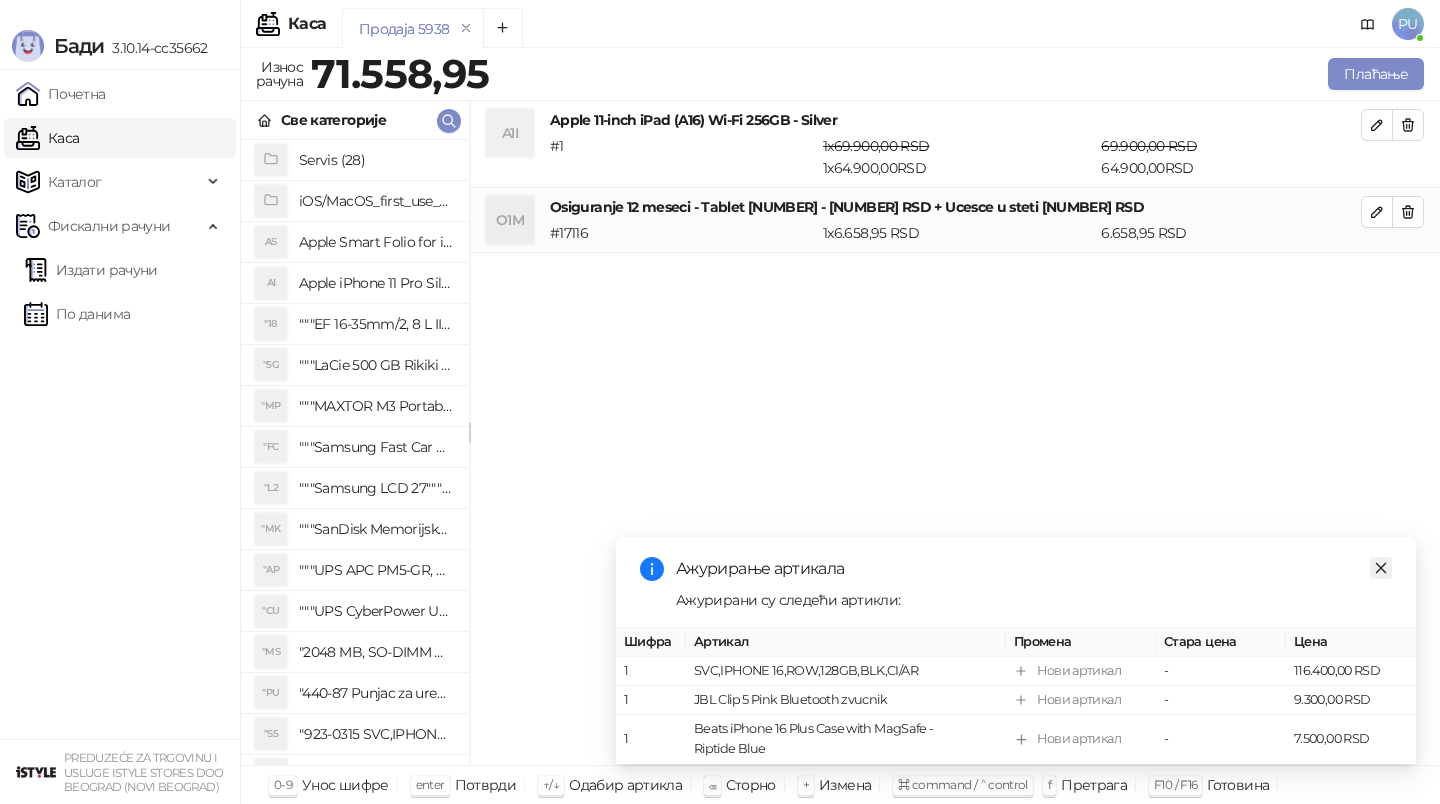 click 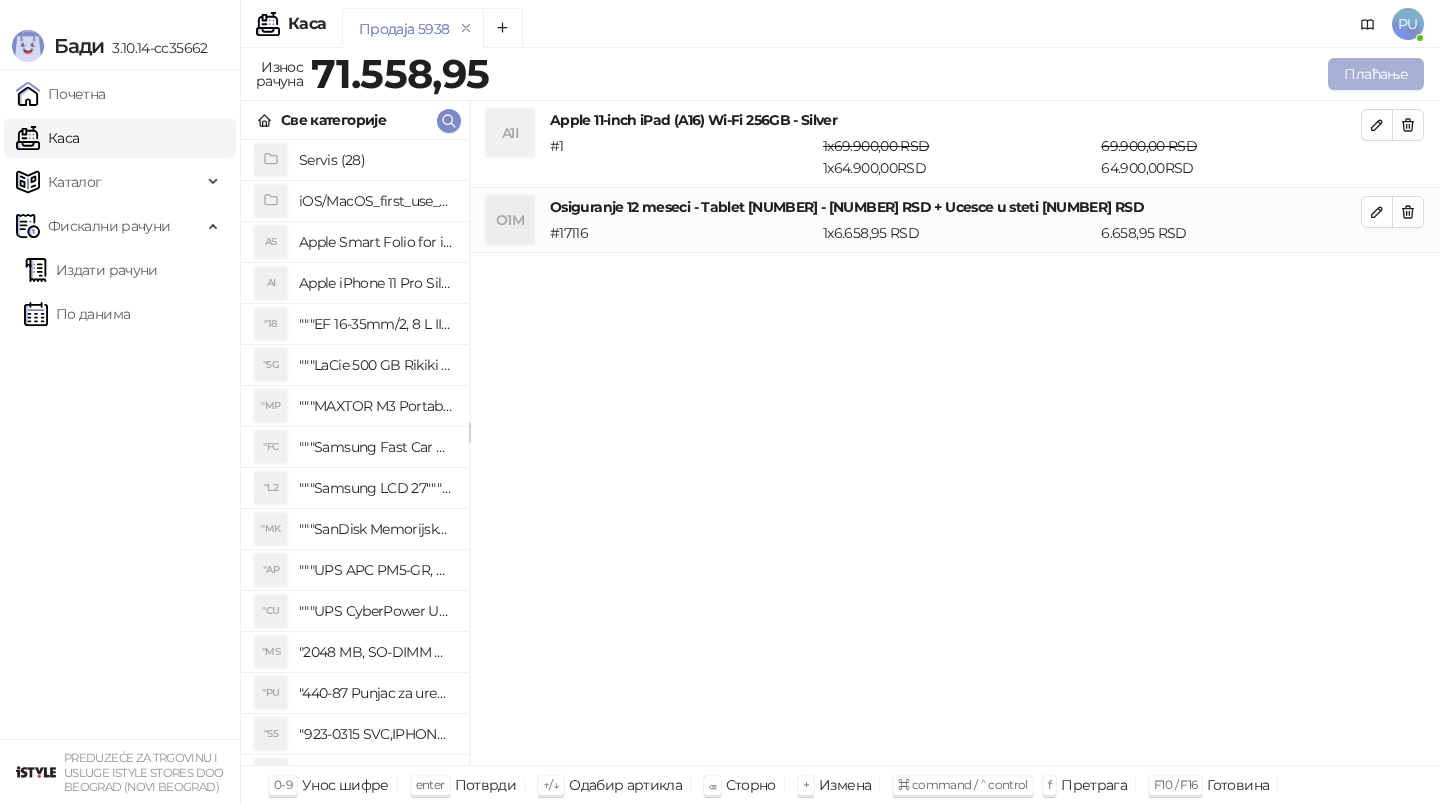 click on "Плаћање" at bounding box center (1376, 74) 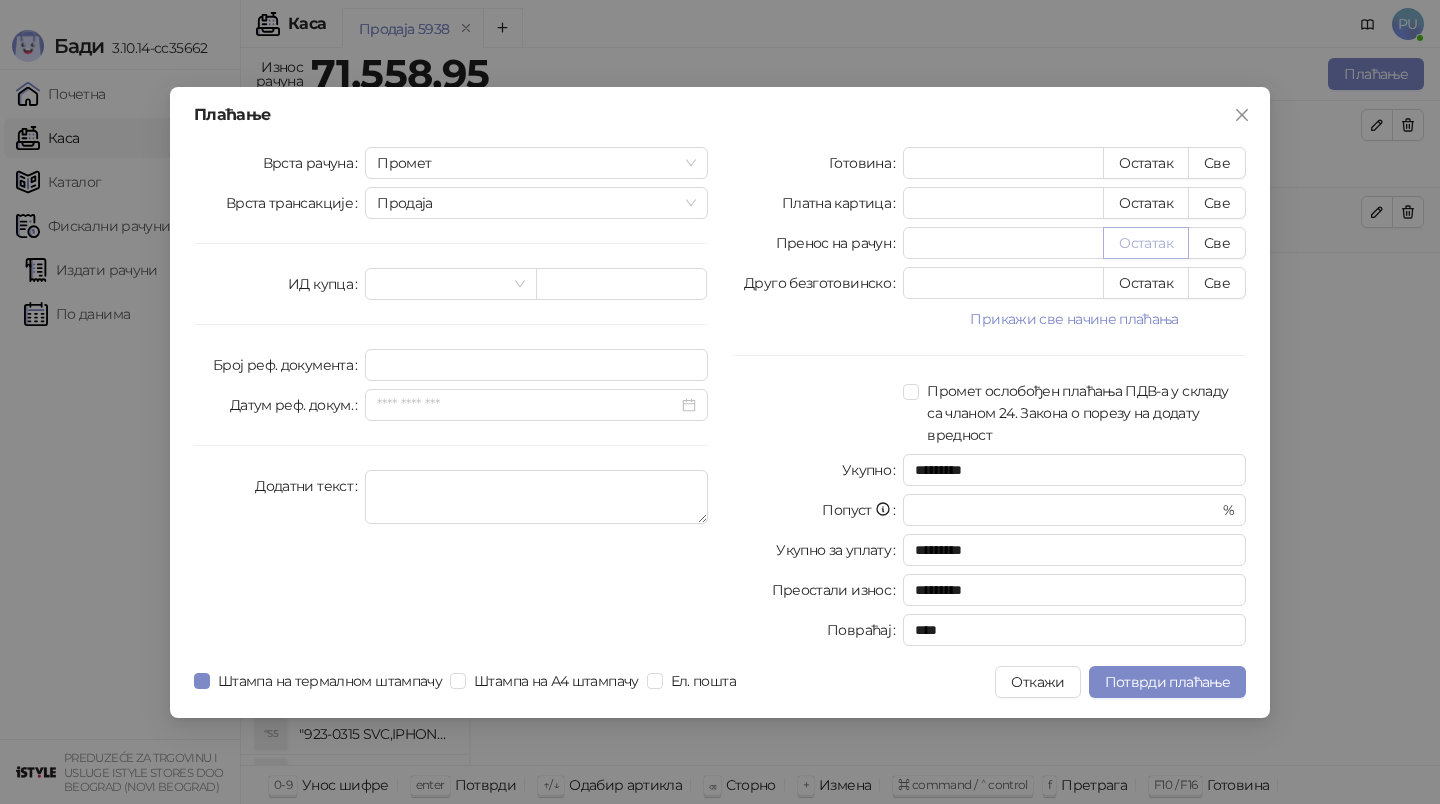 click on "Остатак" at bounding box center (1146, 243) 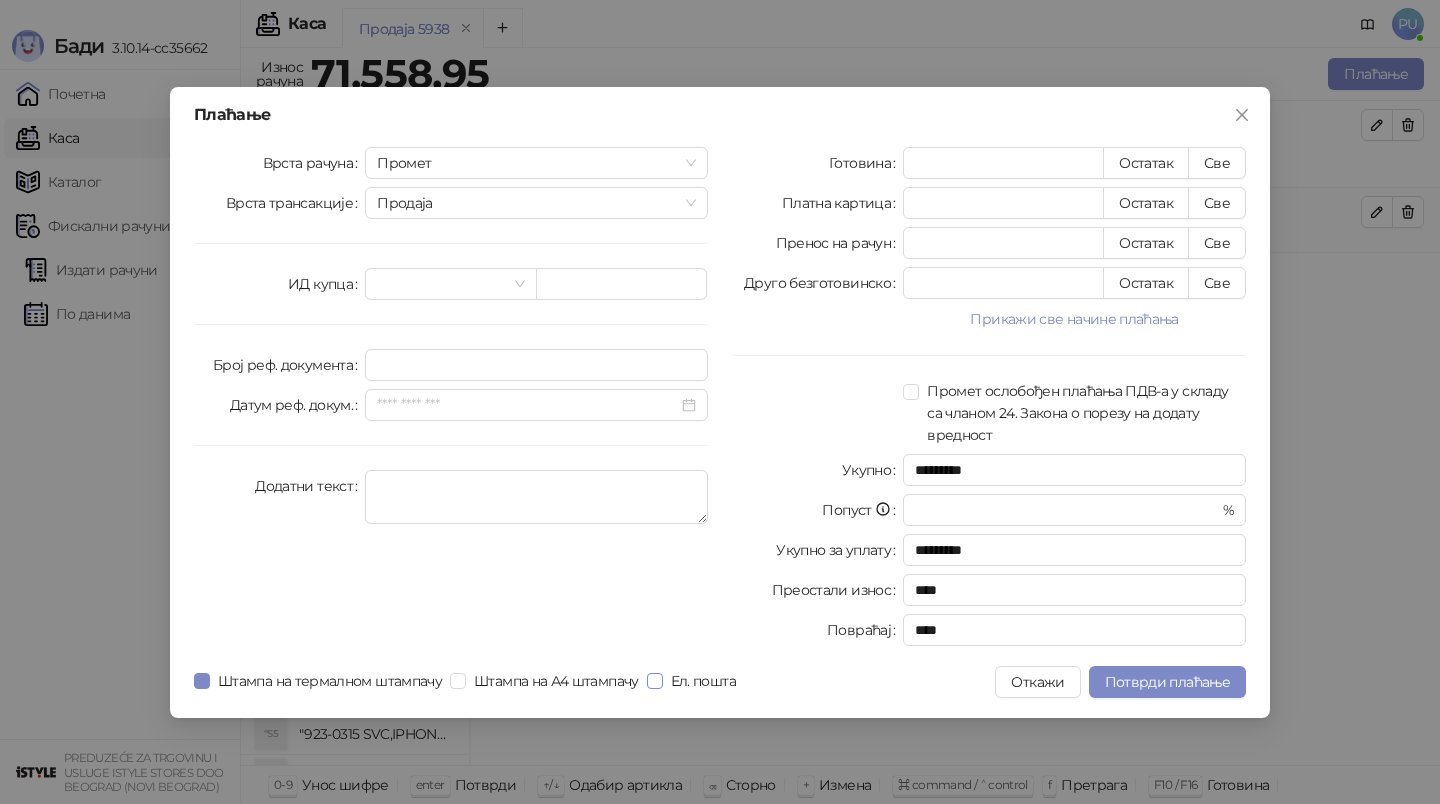 click on "Ел. пошта" at bounding box center [703, 681] 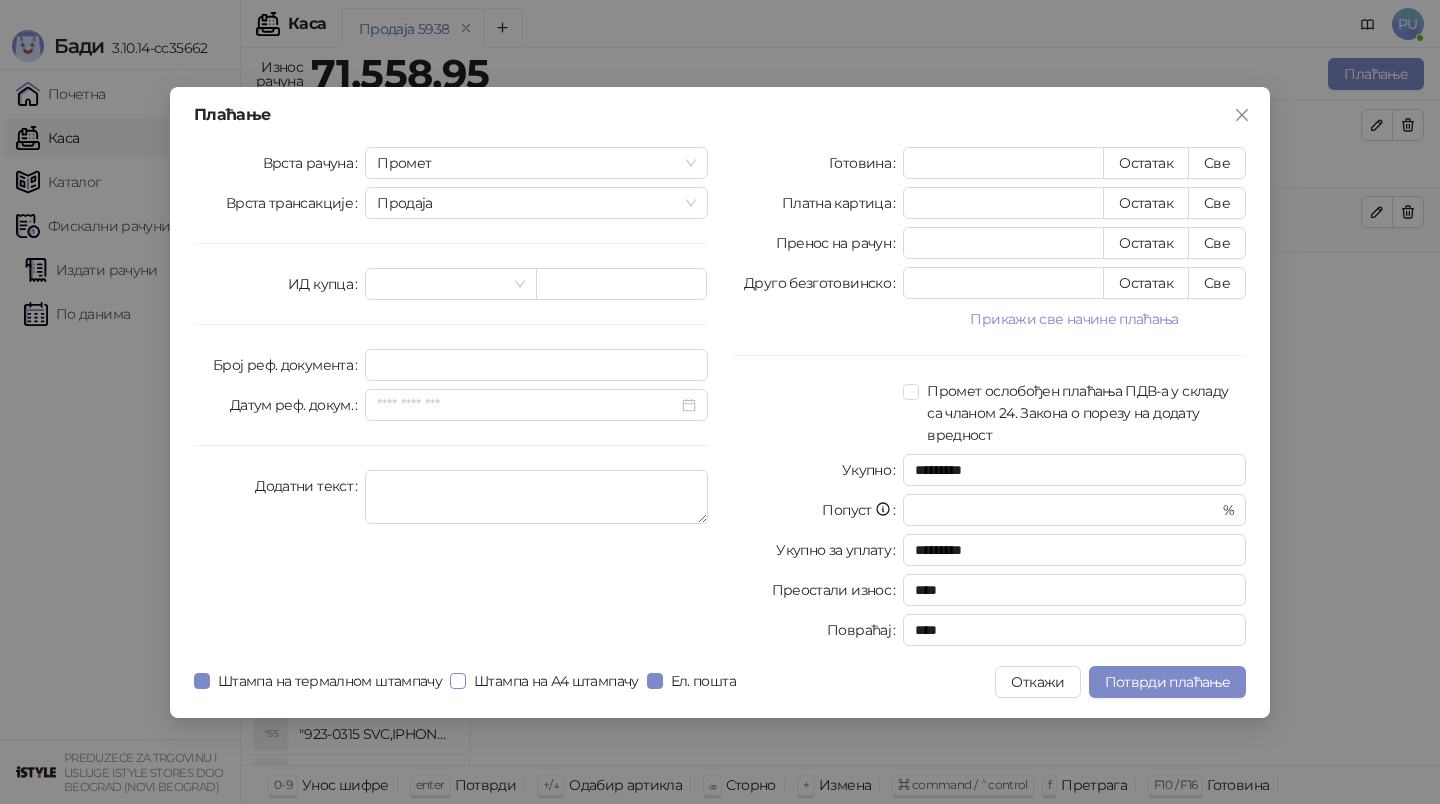 click on "Штампа на А4 штампачу" at bounding box center [556, 681] 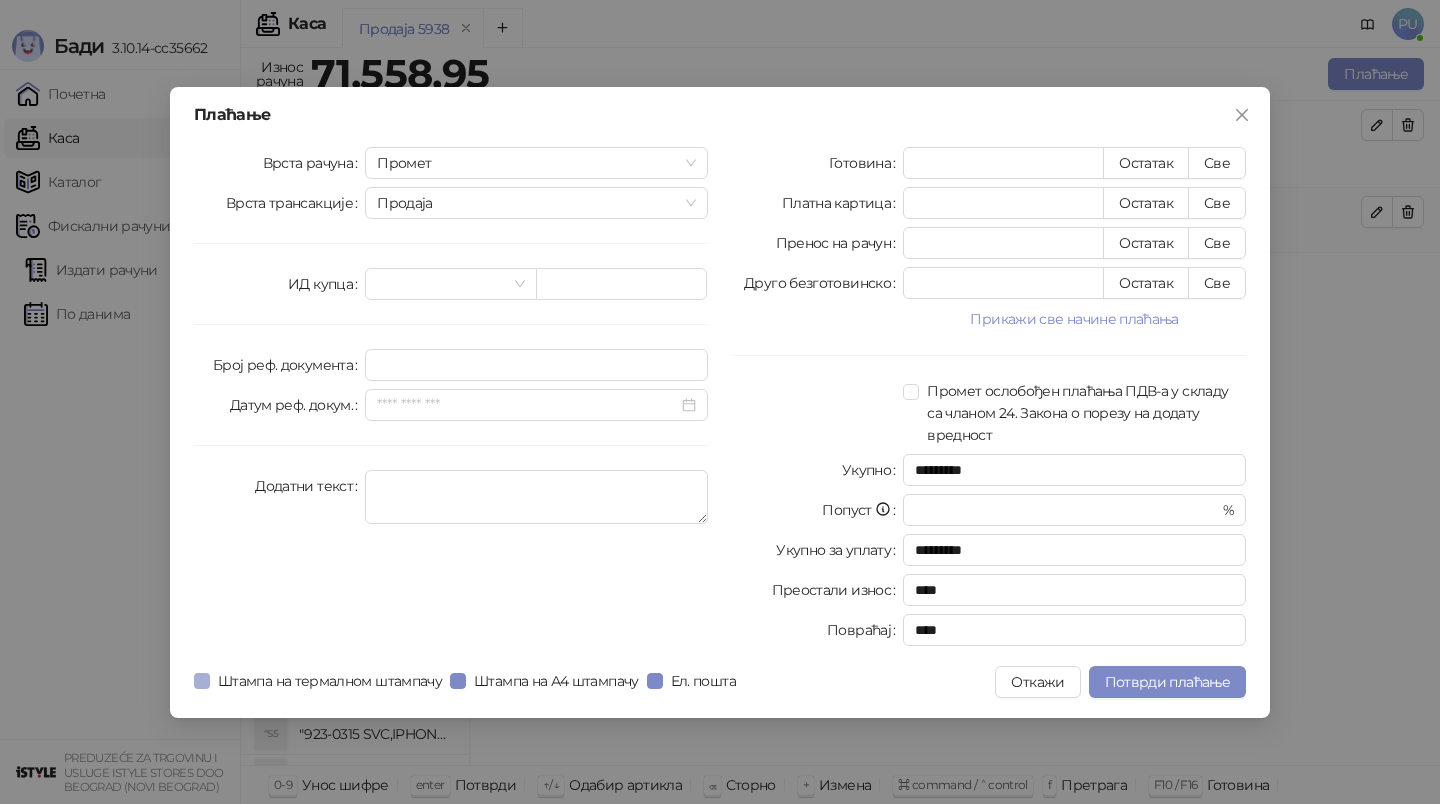 click on "Штампа на термалном штампачу" at bounding box center [330, 681] 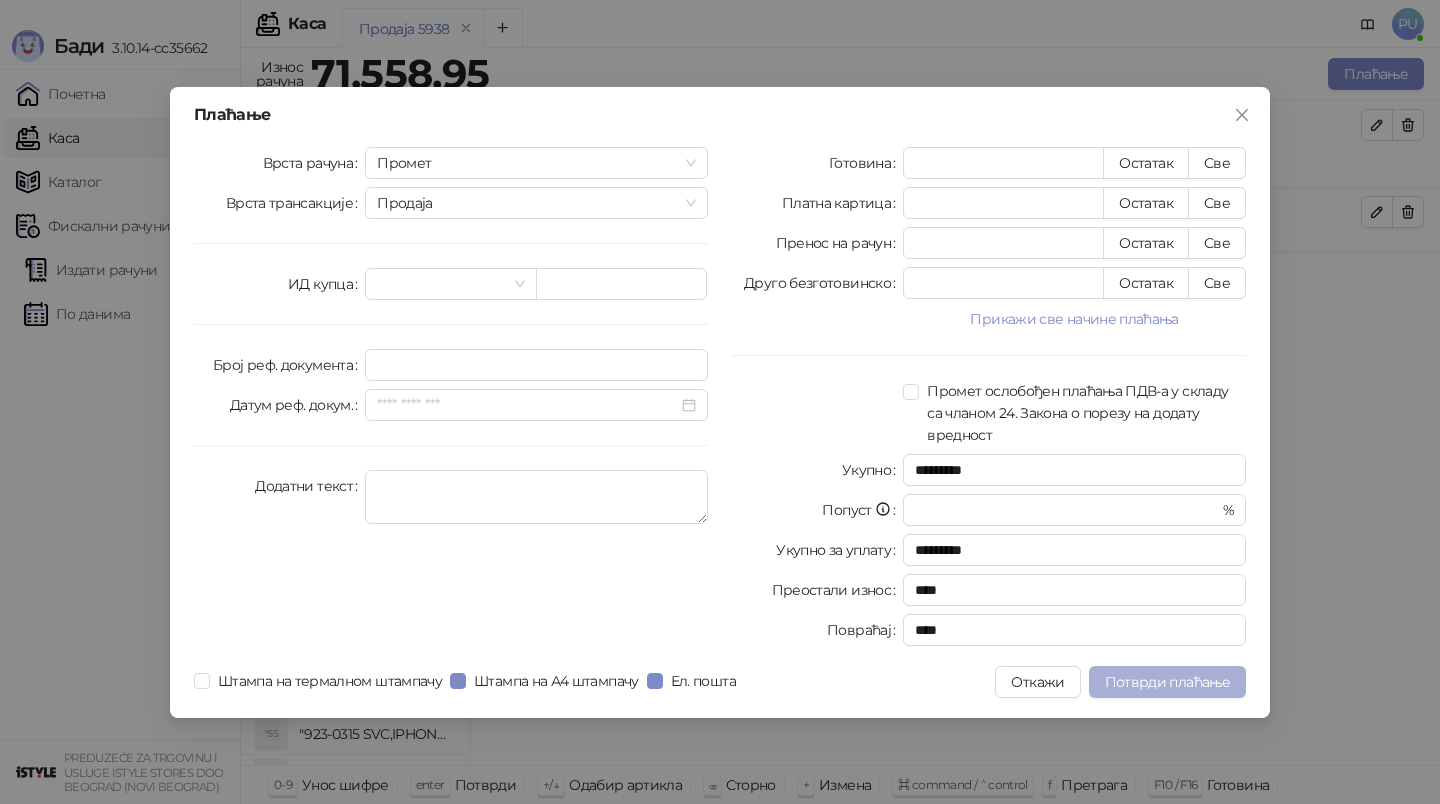 click on "Потврди плаћање" at bounding box center (1167, 682) 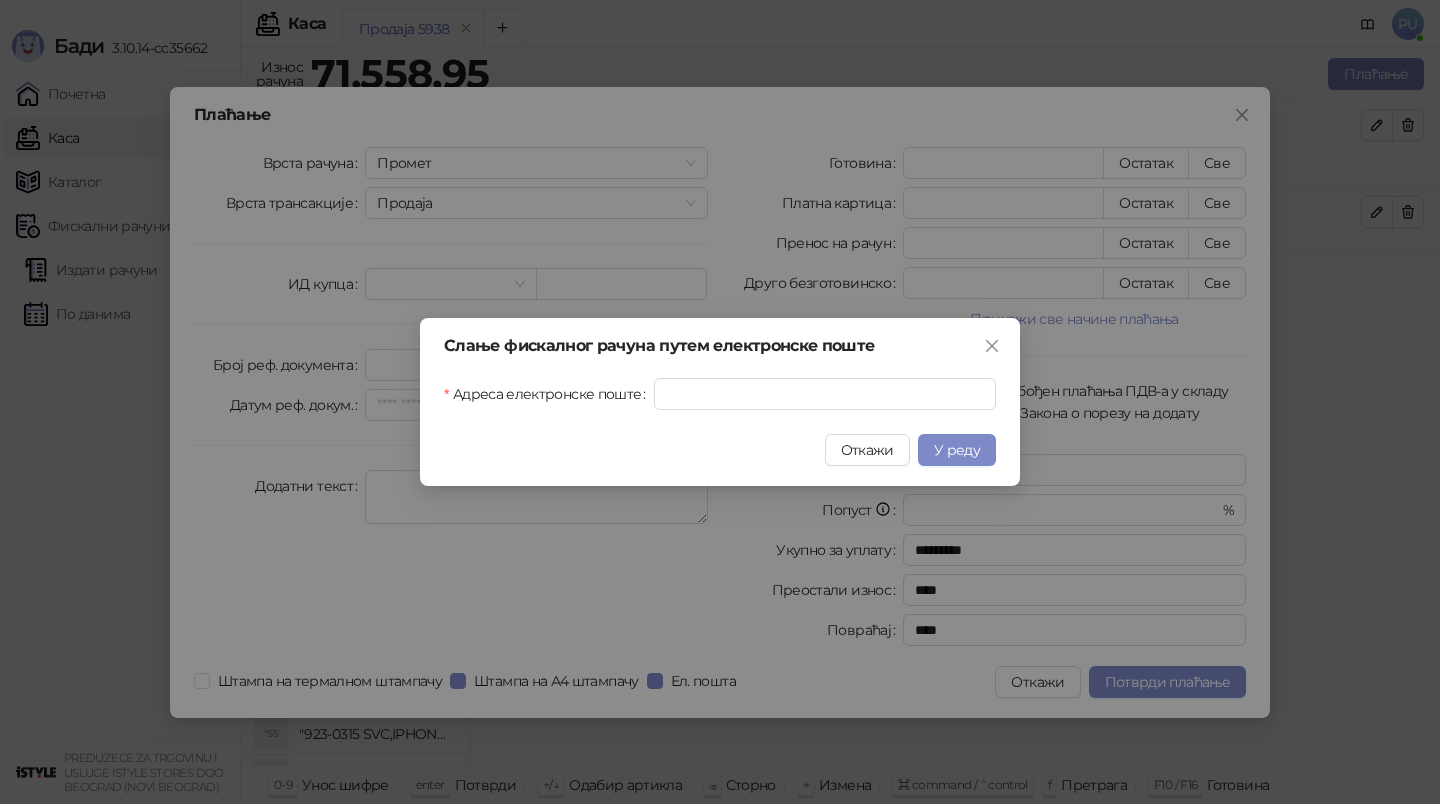 click on "Слање фискалног рачуна путем електронске поште Адреса електронске поште Откажи У реду" at bounding box center (720, 402) 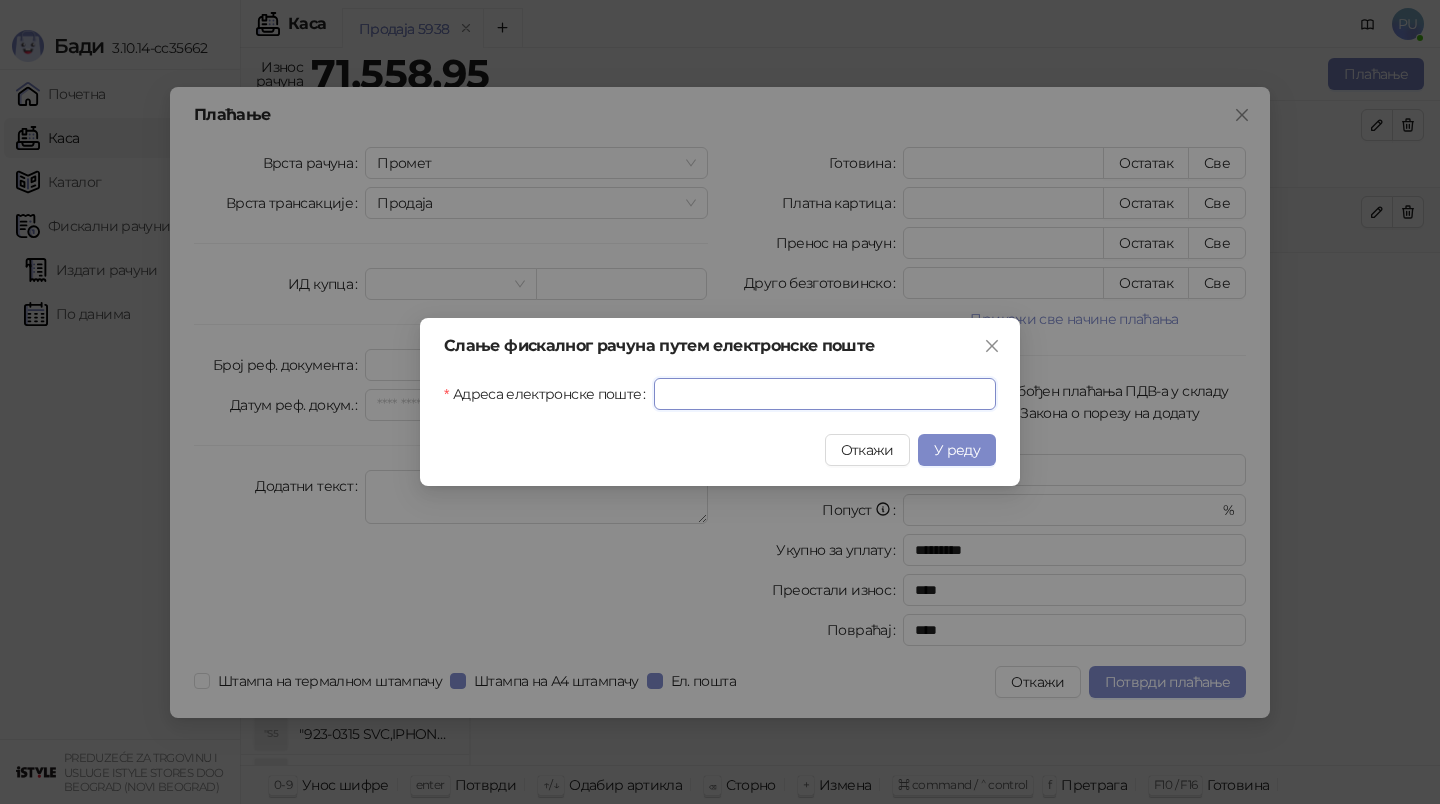 click on "Адреса електронске поште" at bounding box center (825, 394) 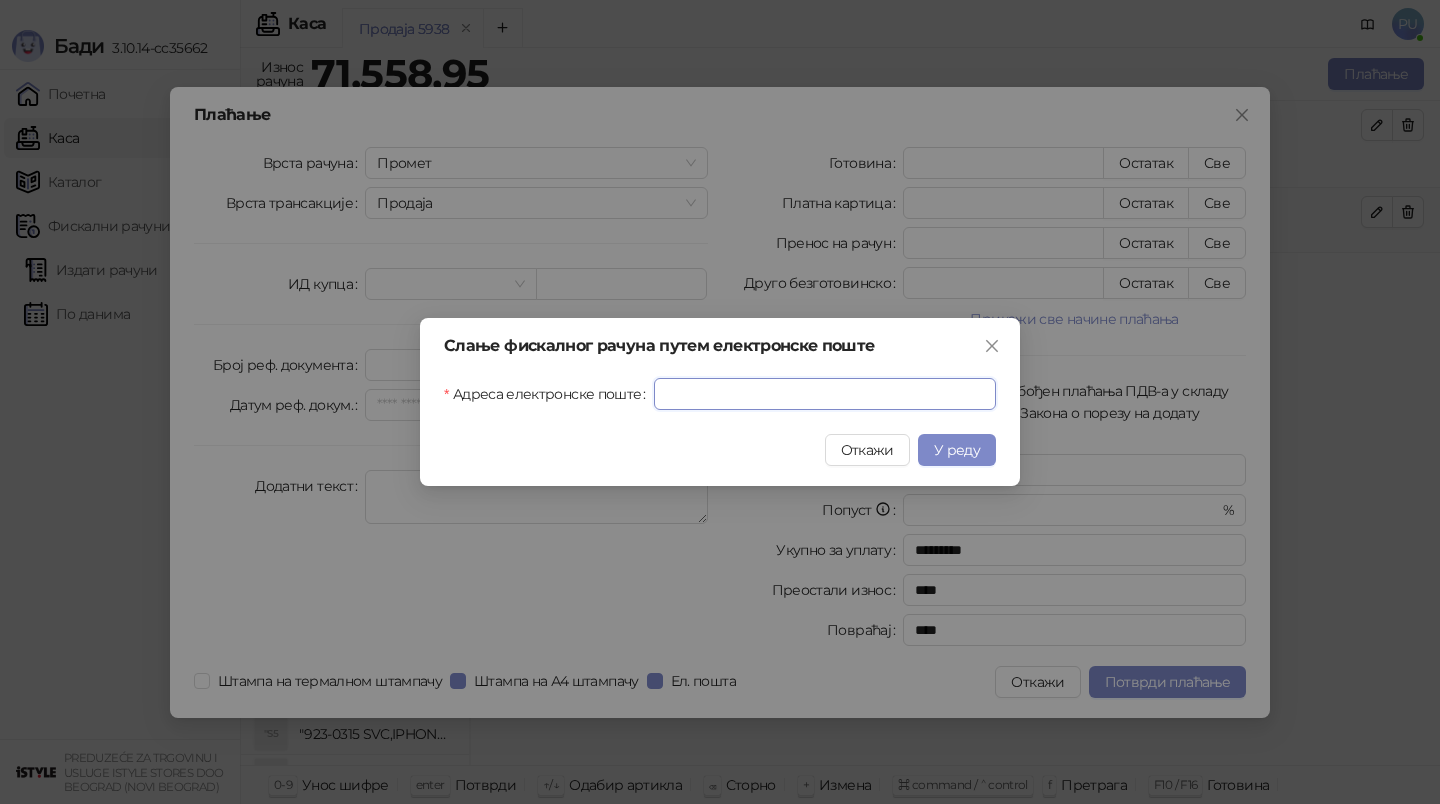 paste on "**********" 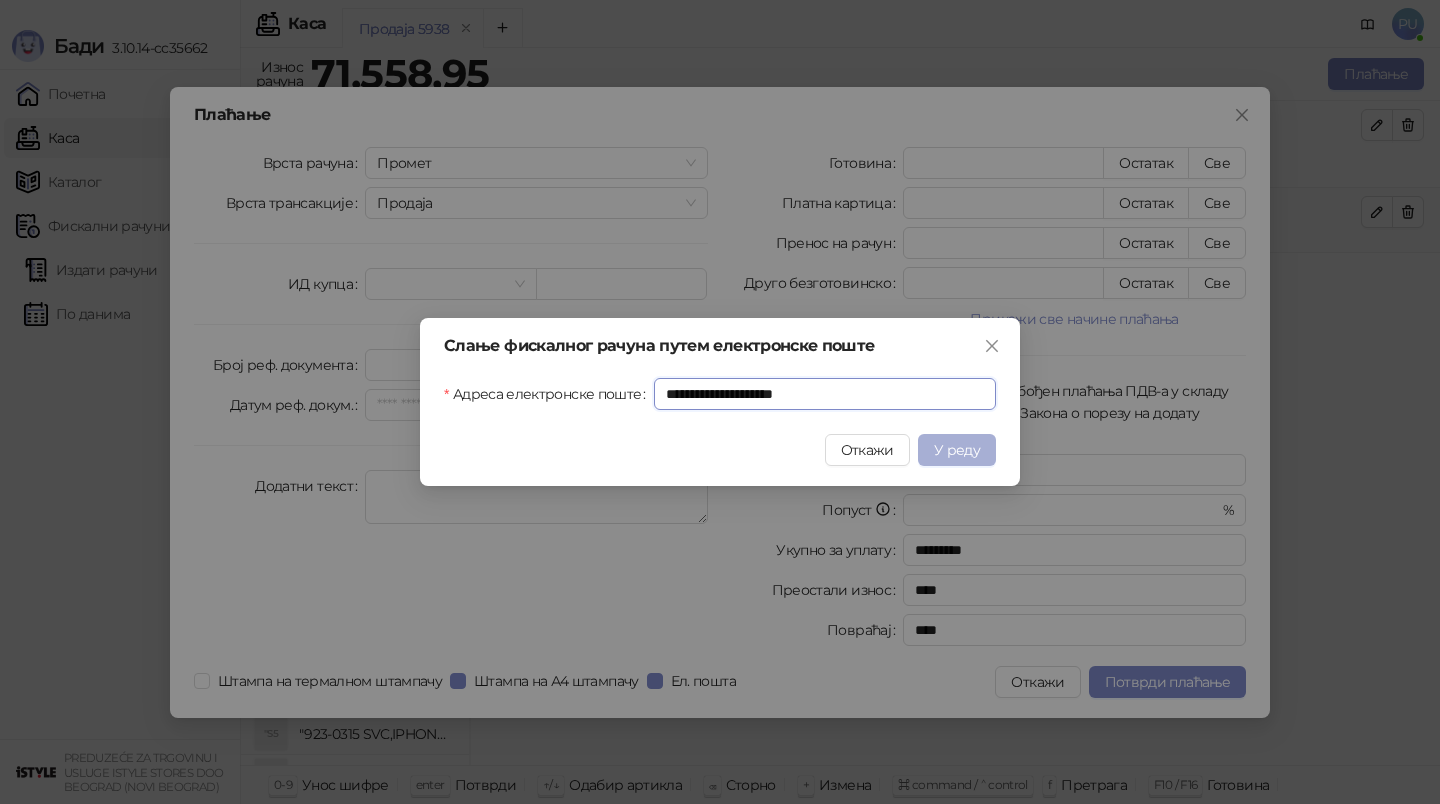 type on "**********" 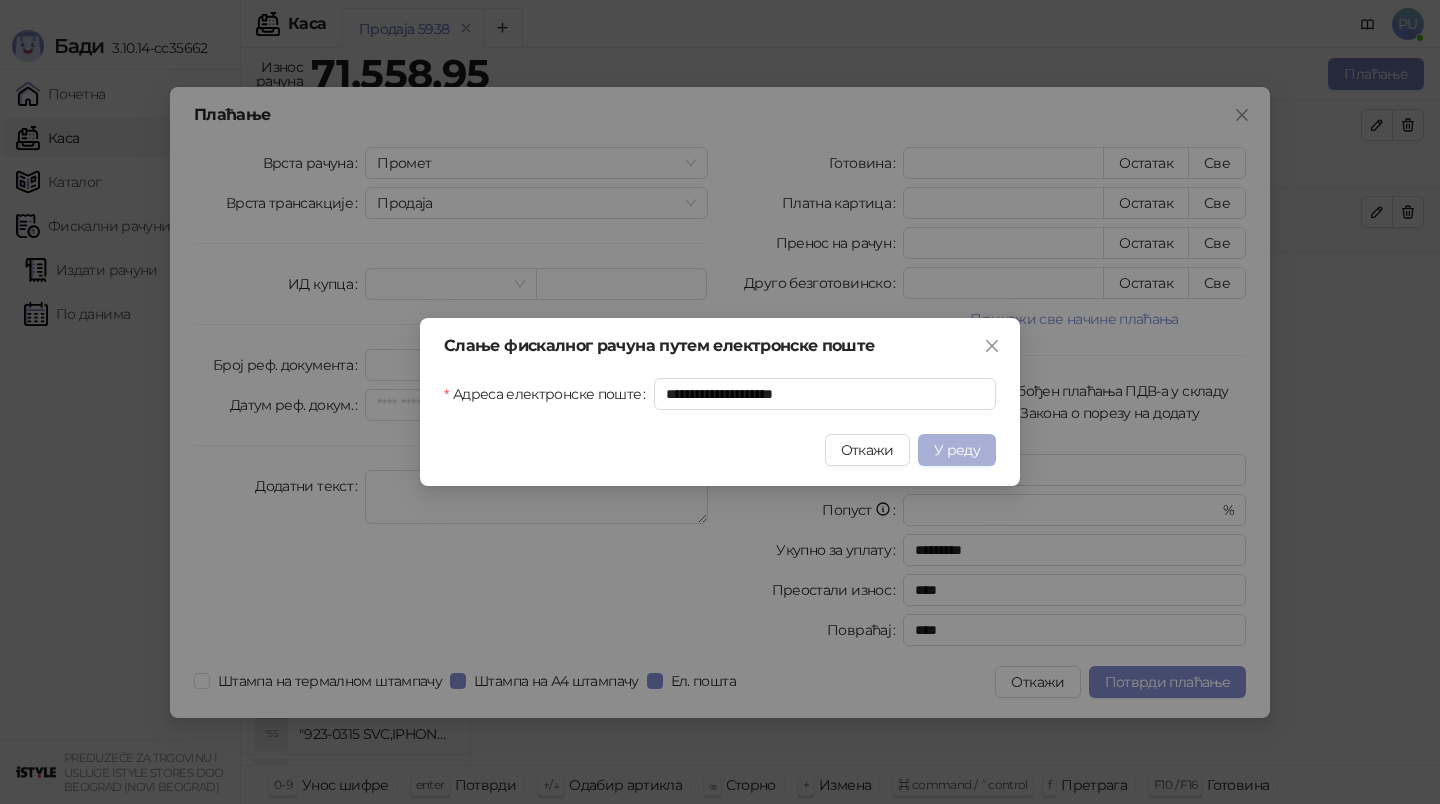 click on "У реду" at bounding box center (957, 450) 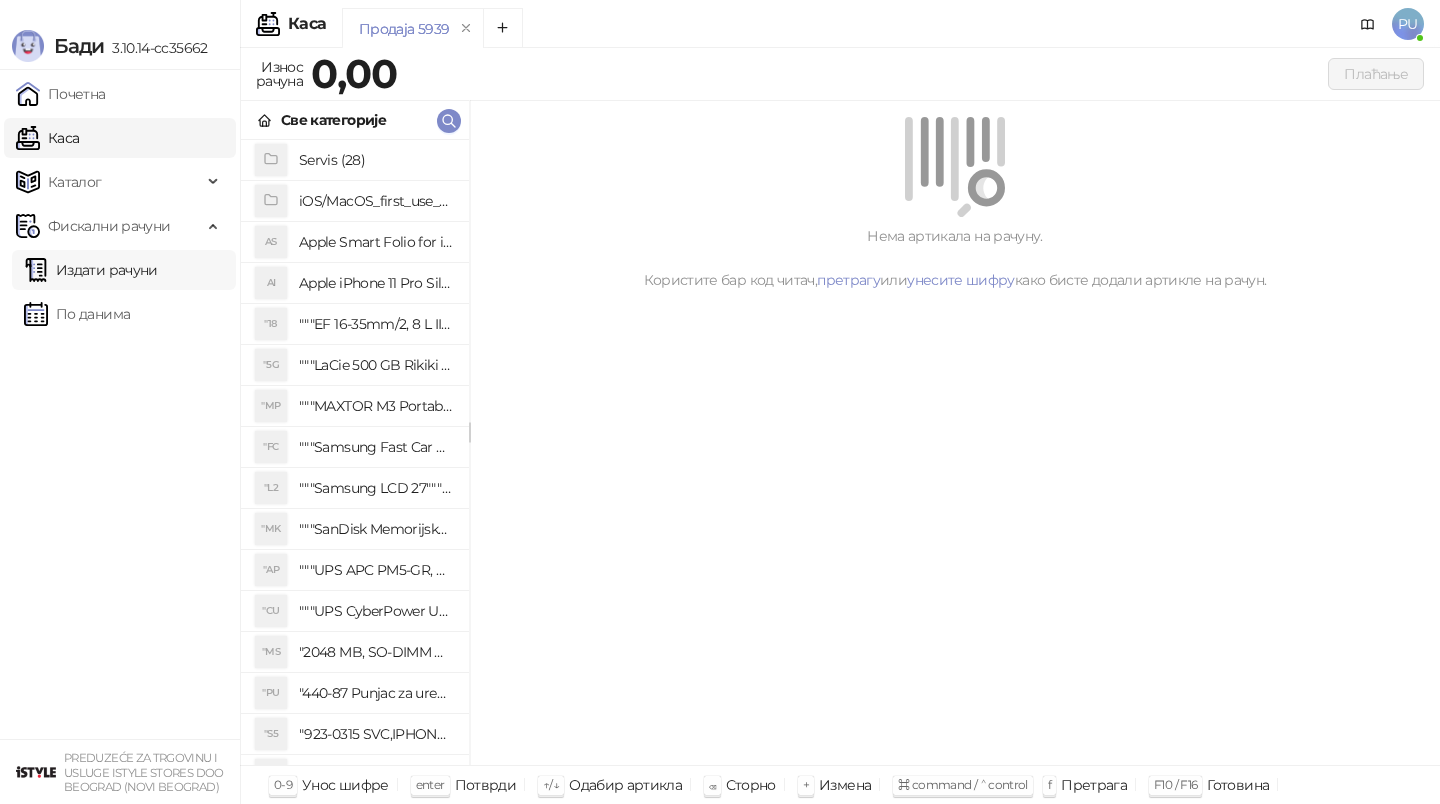 click on "Издати рачуни" at bounding box center [91, 270] 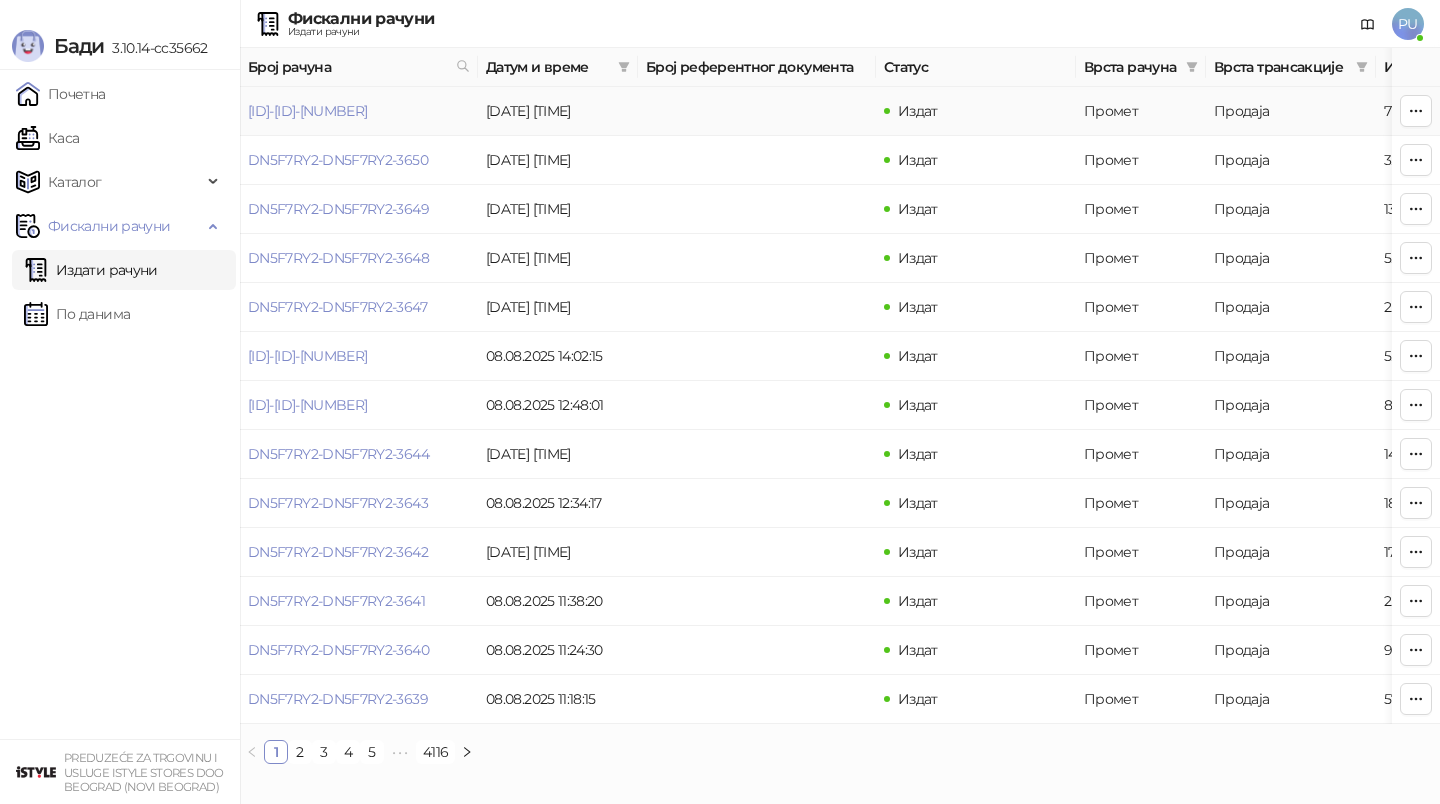 click on "[ID]-[ID]-[NUMBER]" at bounding box center (359, 111) 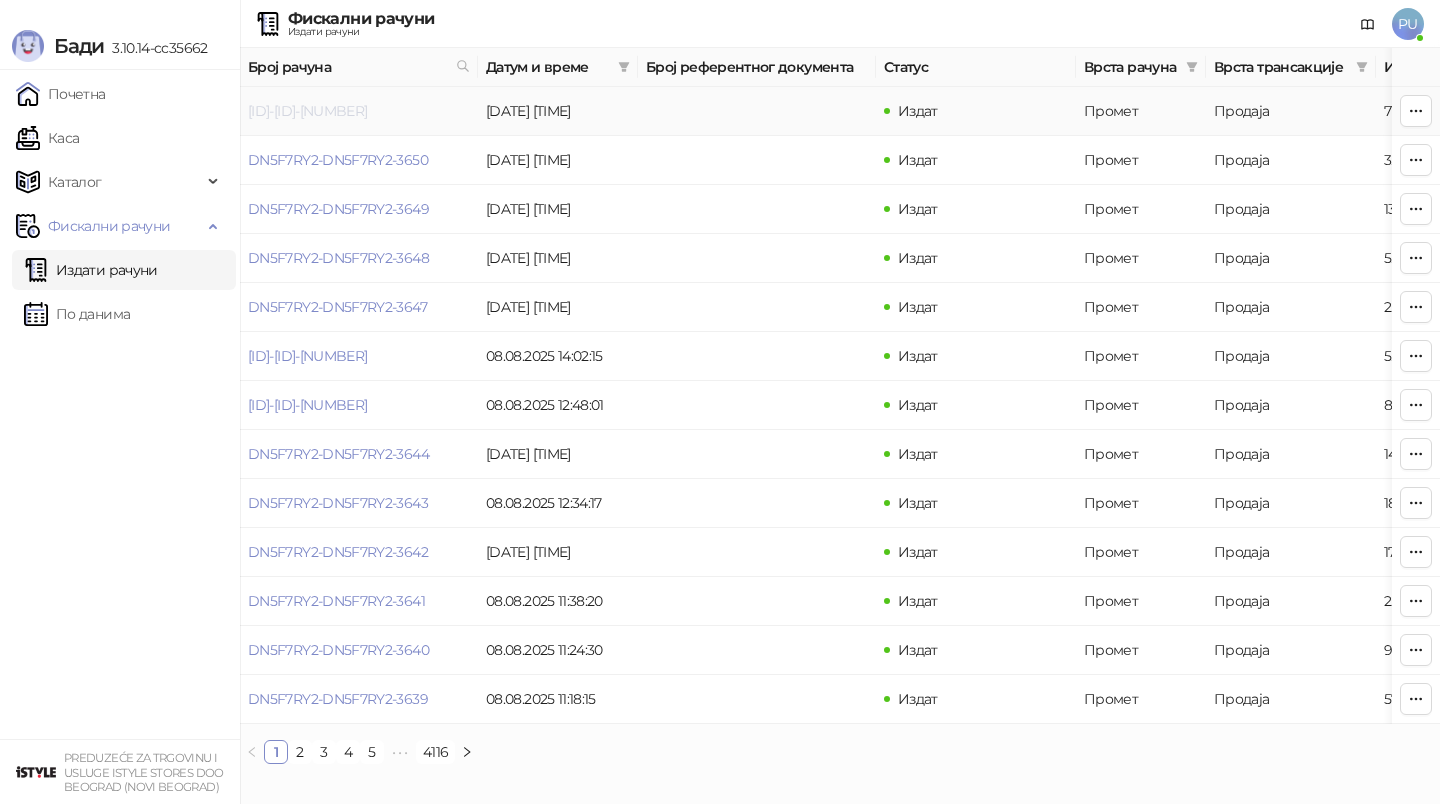 drag, startPoint x: 436, startPoint y: 115, endPoint x: 397, endPoint y: 113, distance: 39.051247 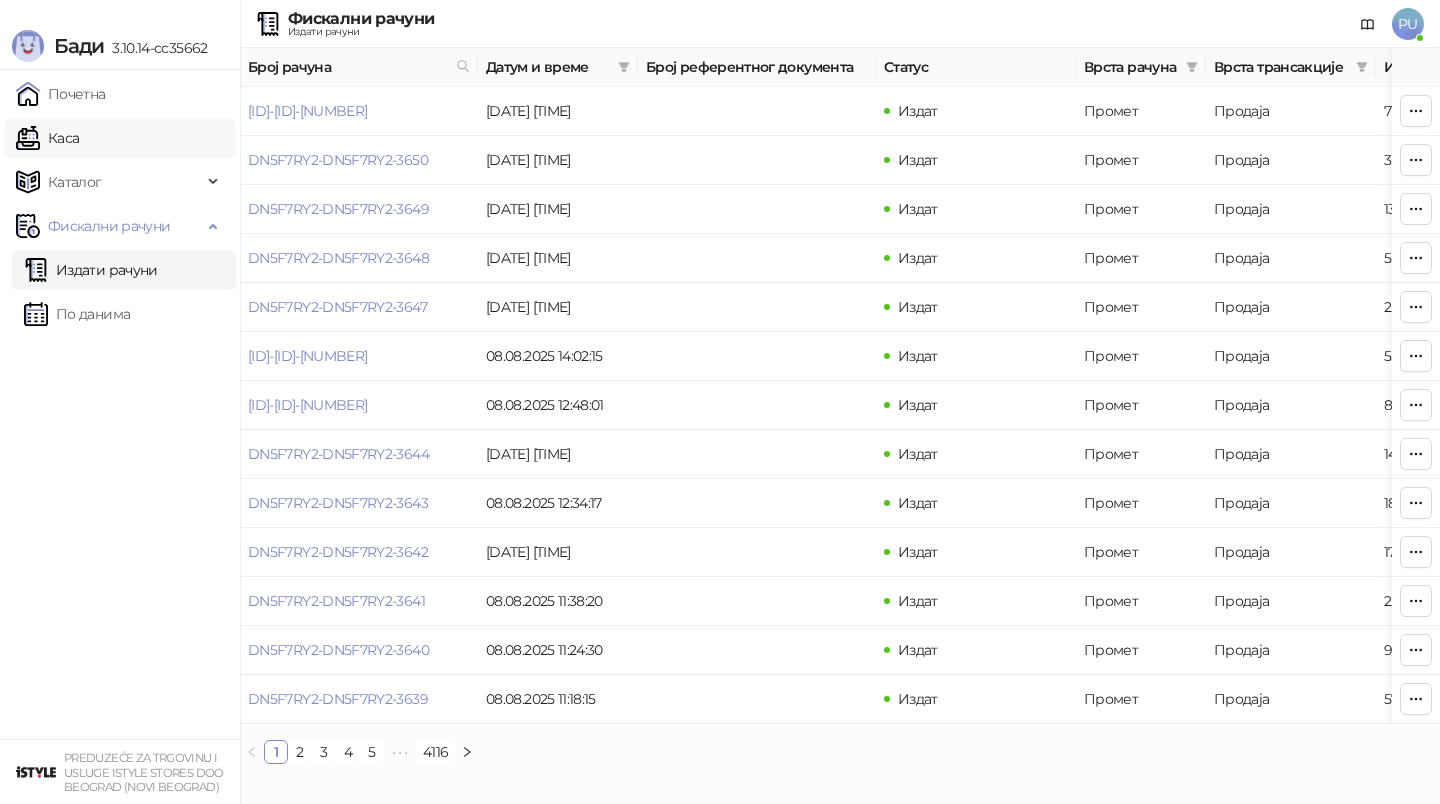 click on "Каса" at bounding box center (47, 138) 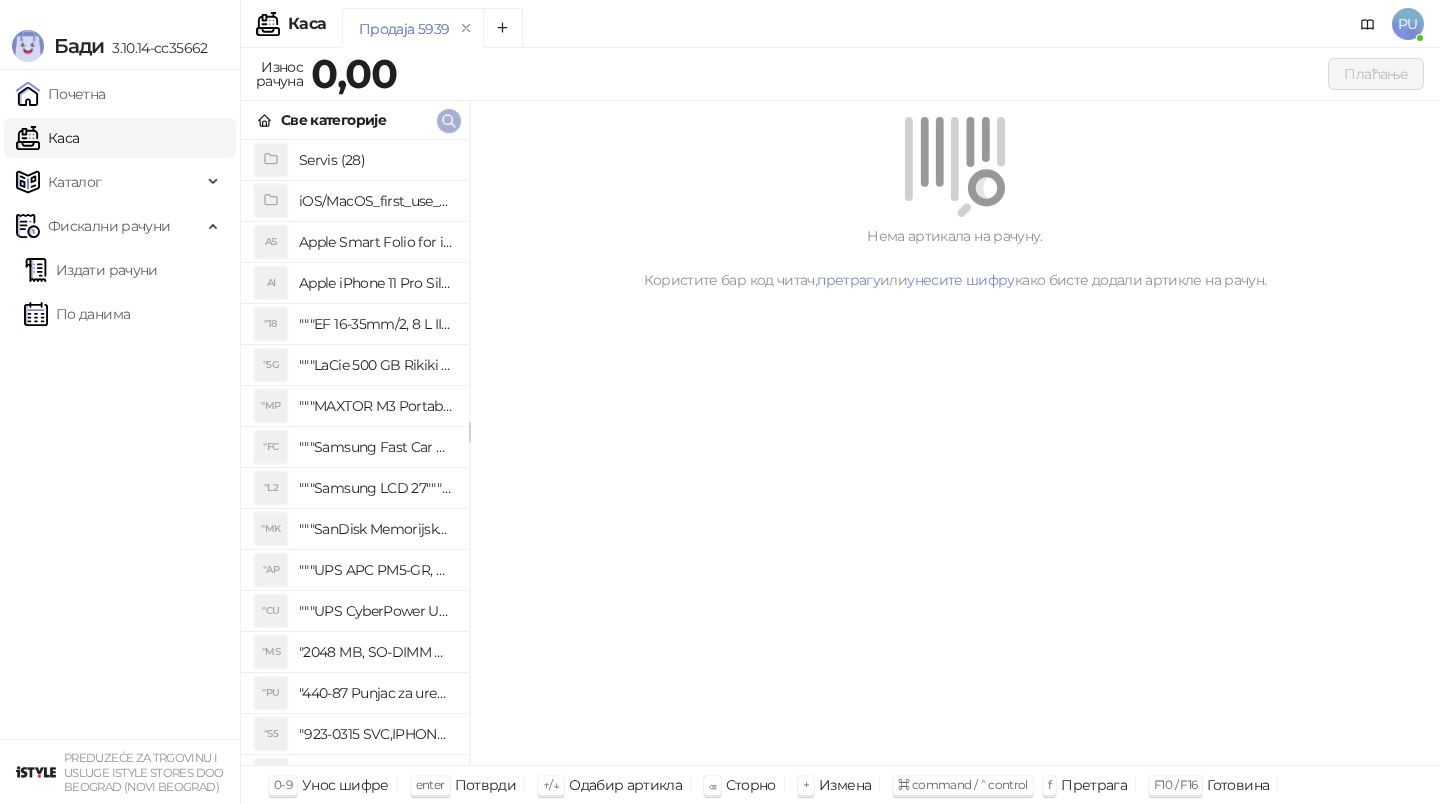 click 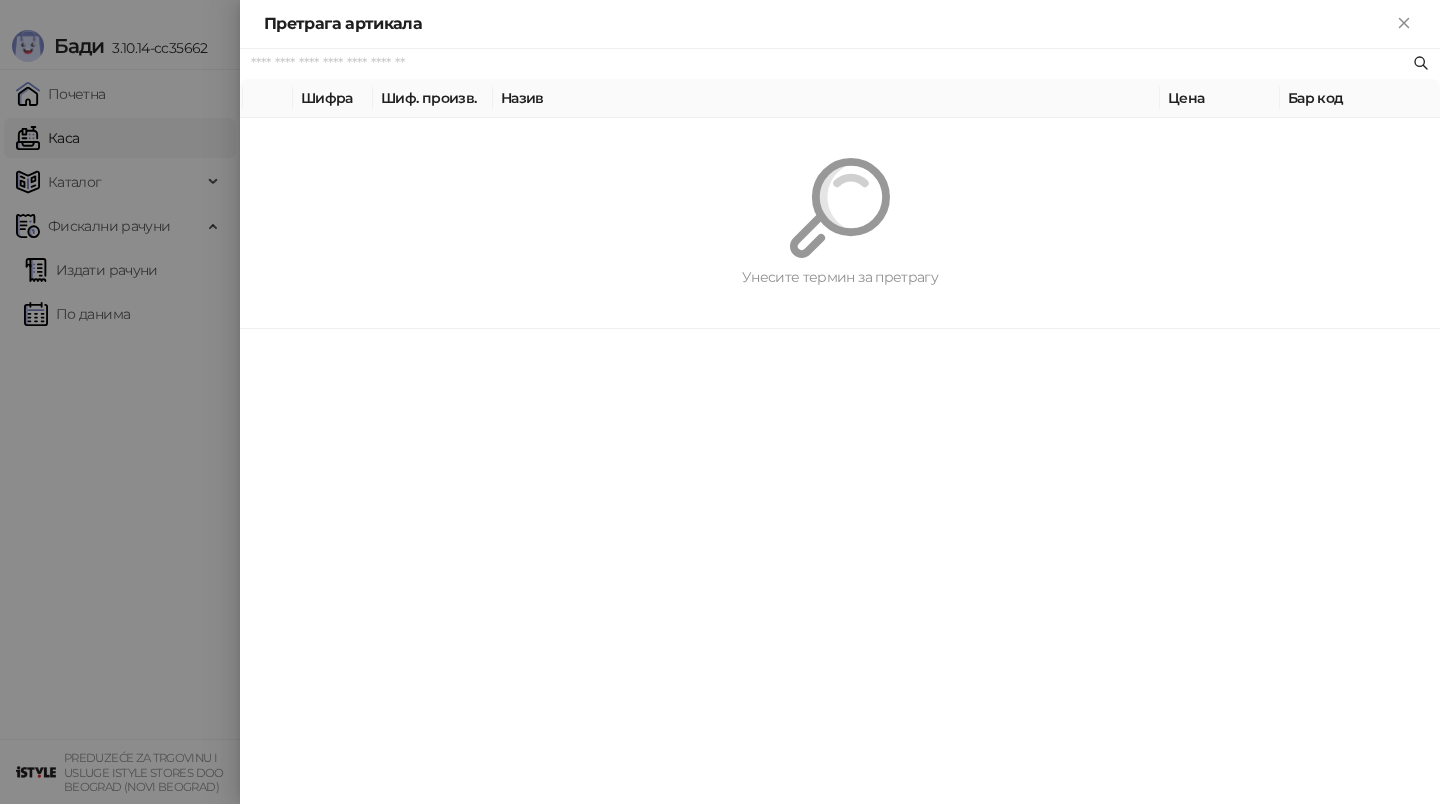 paste on "********" 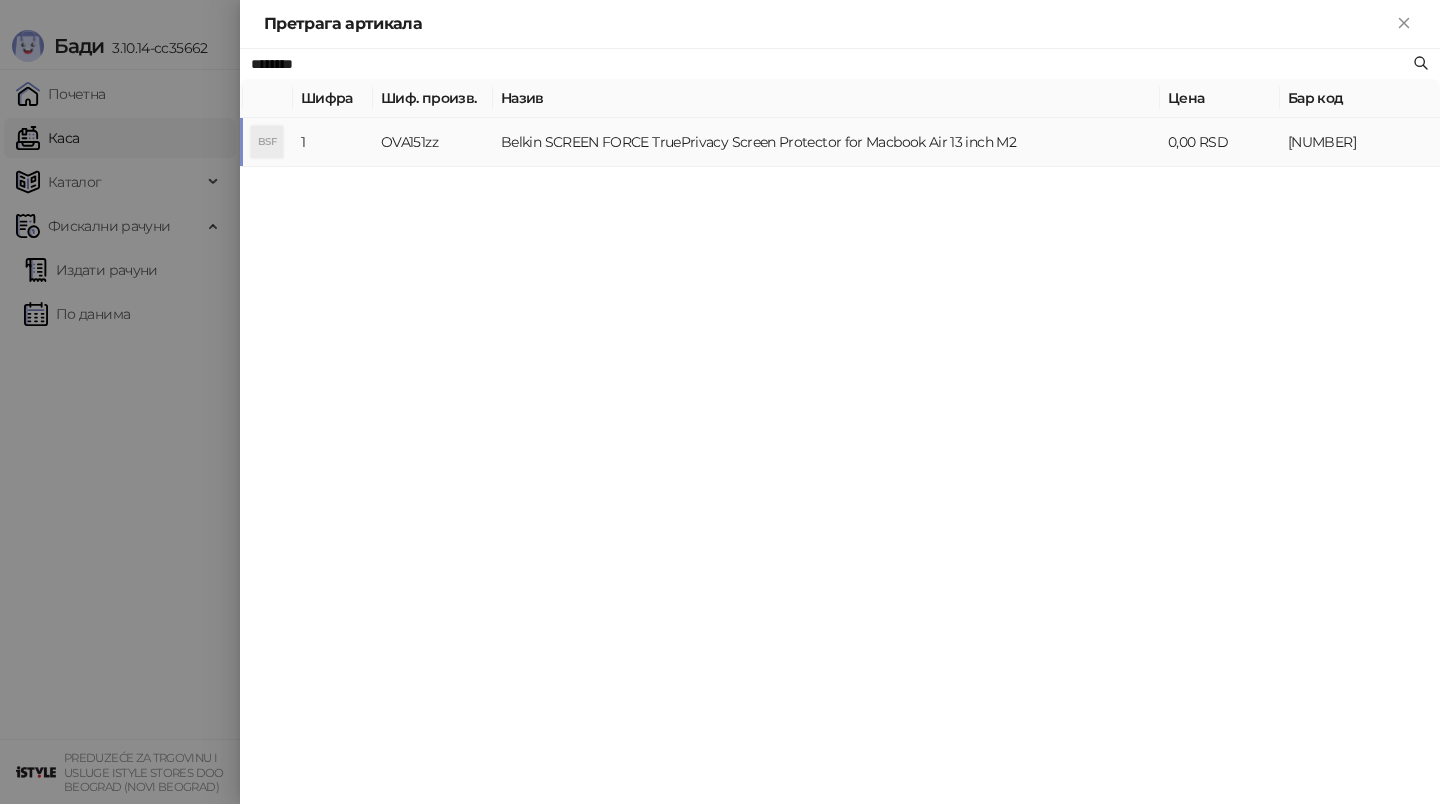 type on "********" 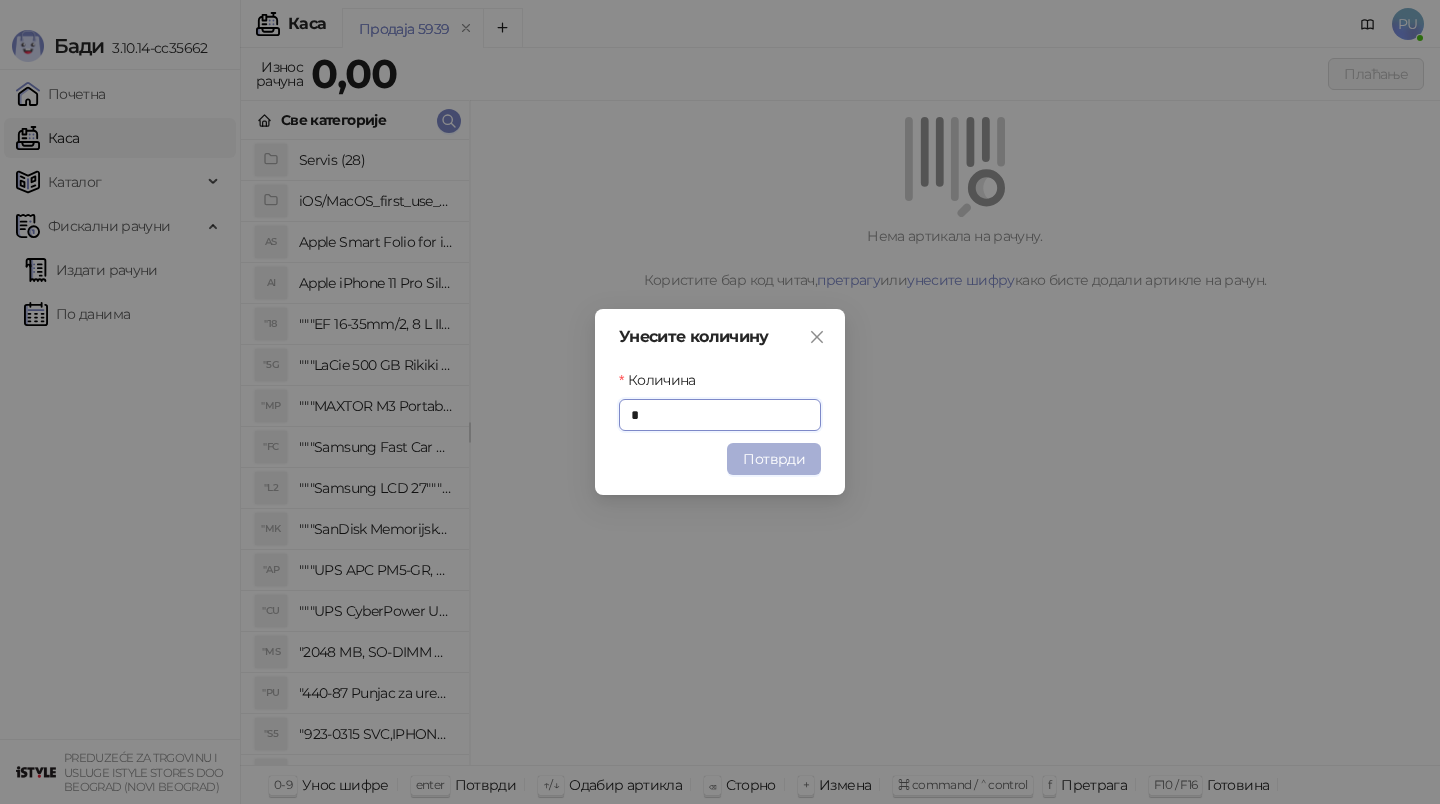 click on "Потврди" at bounding box center (774, 459) 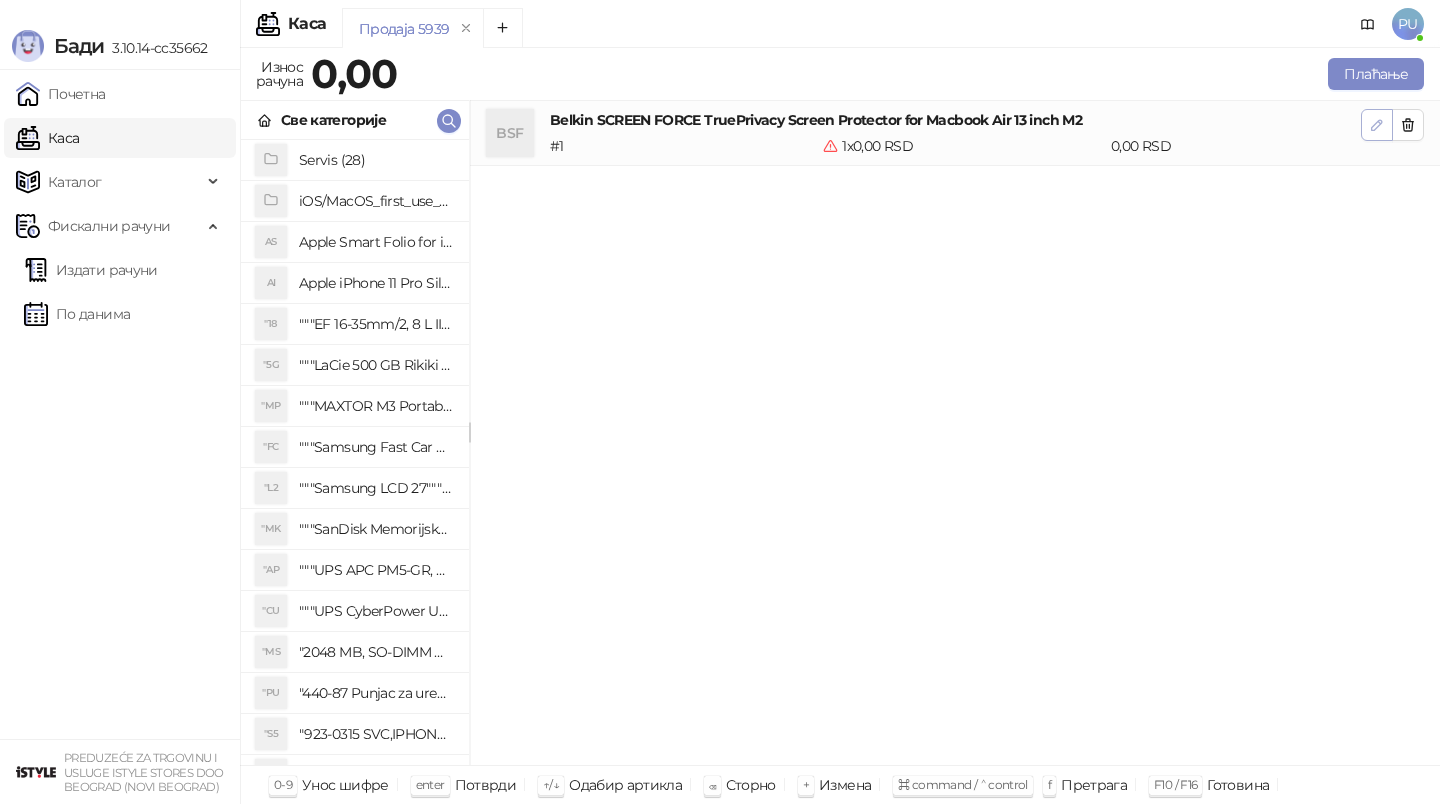 click 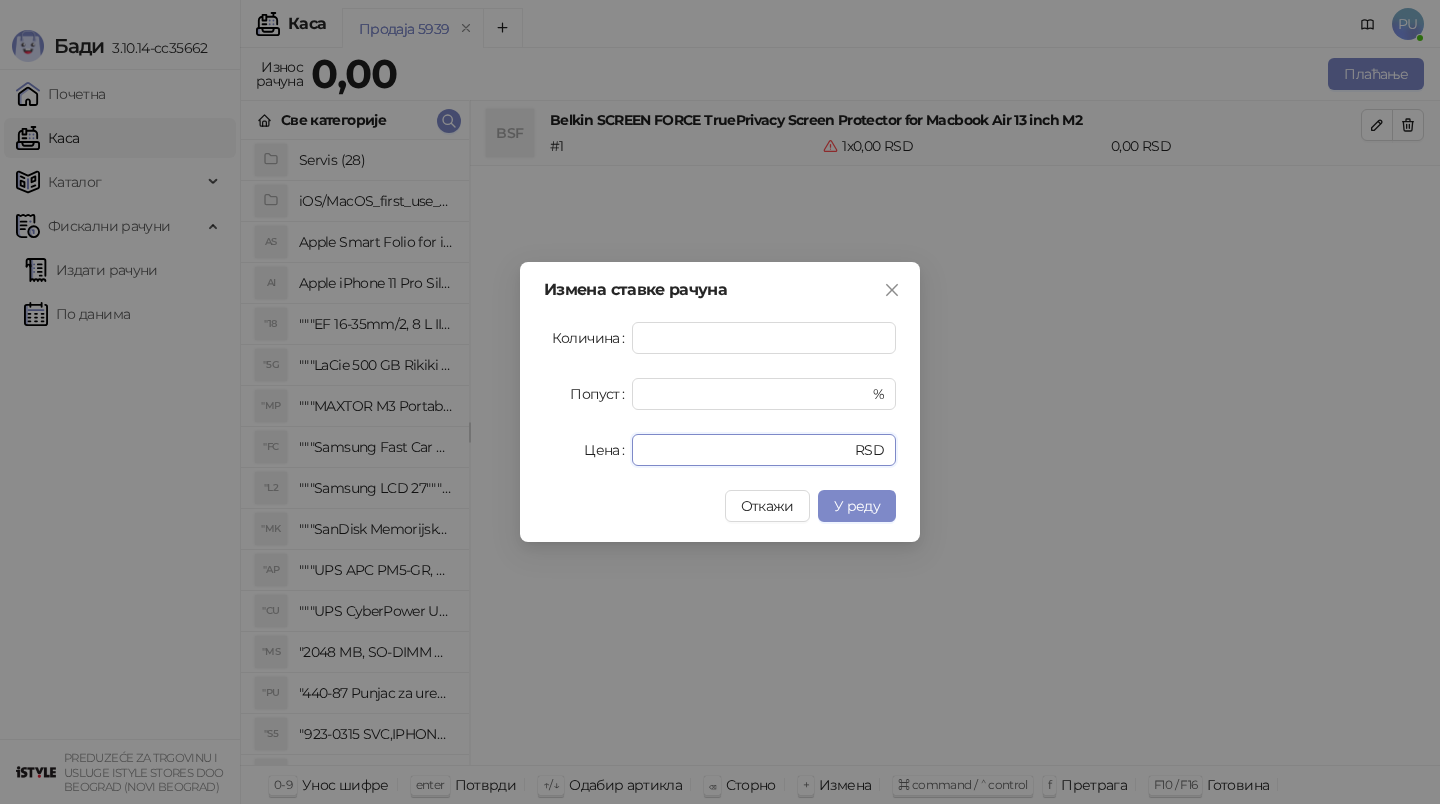 drag, startPoint x: 685, startPoint y: 452, endPoint x: 460, endPoint y: 452, distance: 225 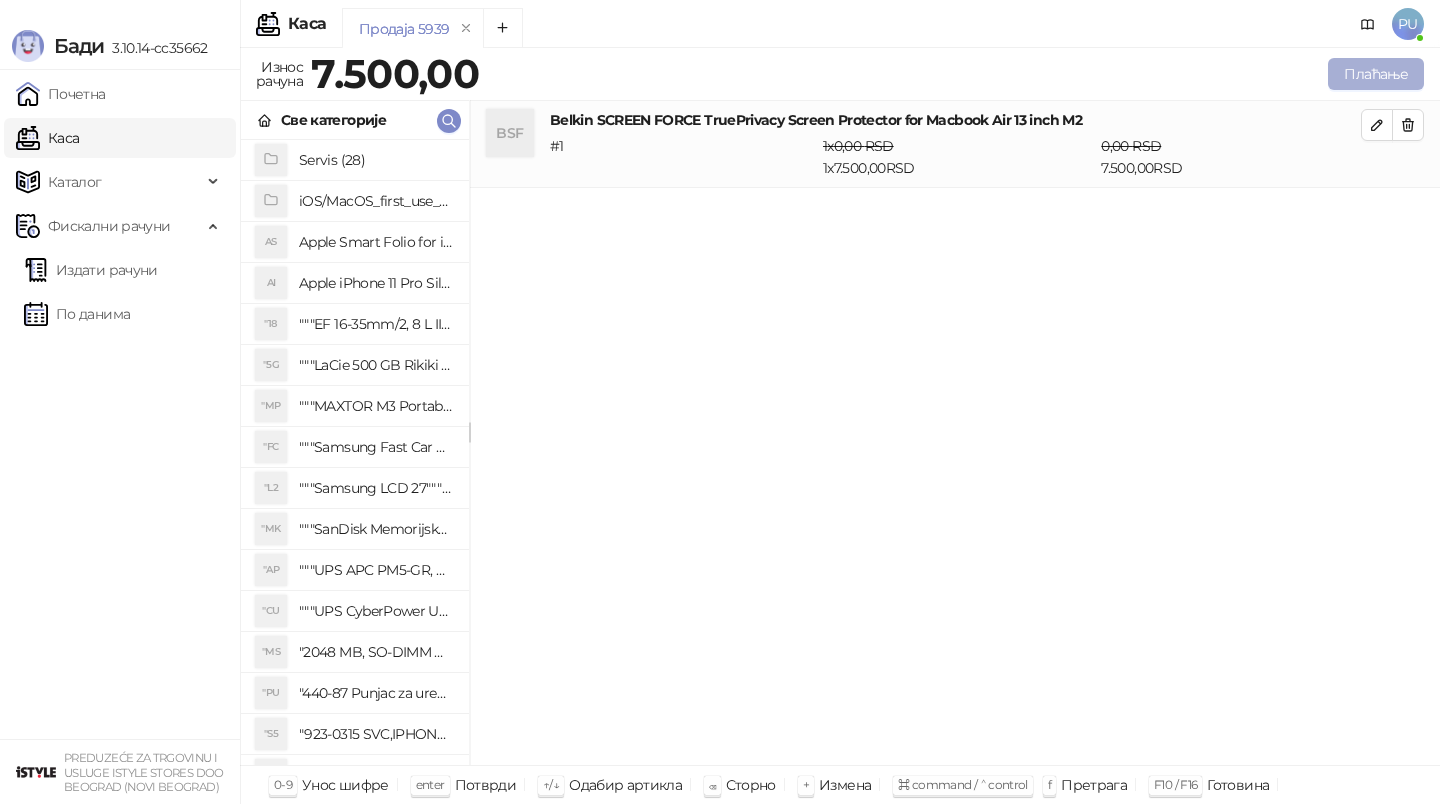 click on "Плаћање" at bounding box center [1376, 74] 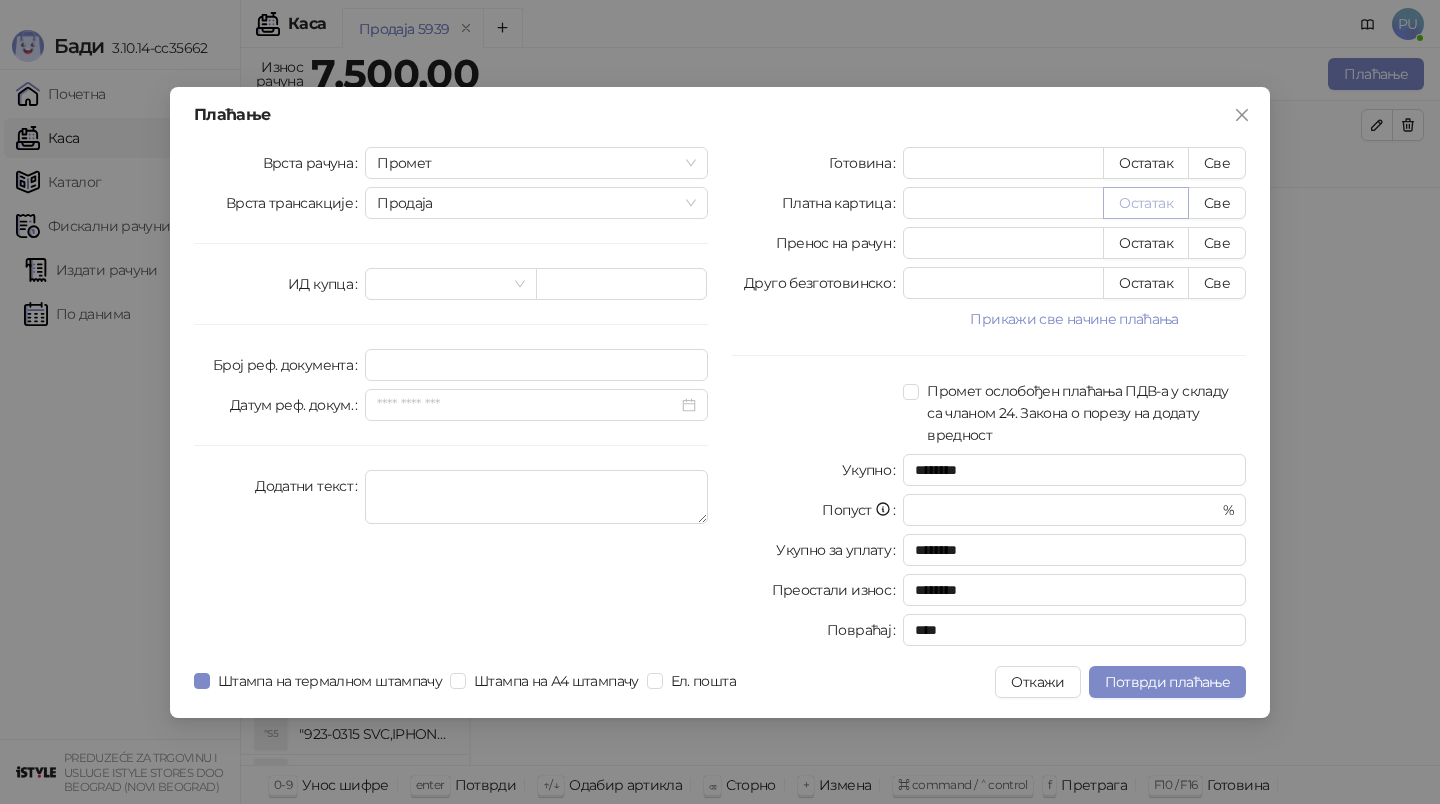 click on "Остатак" at bounding box center (1146, 203) 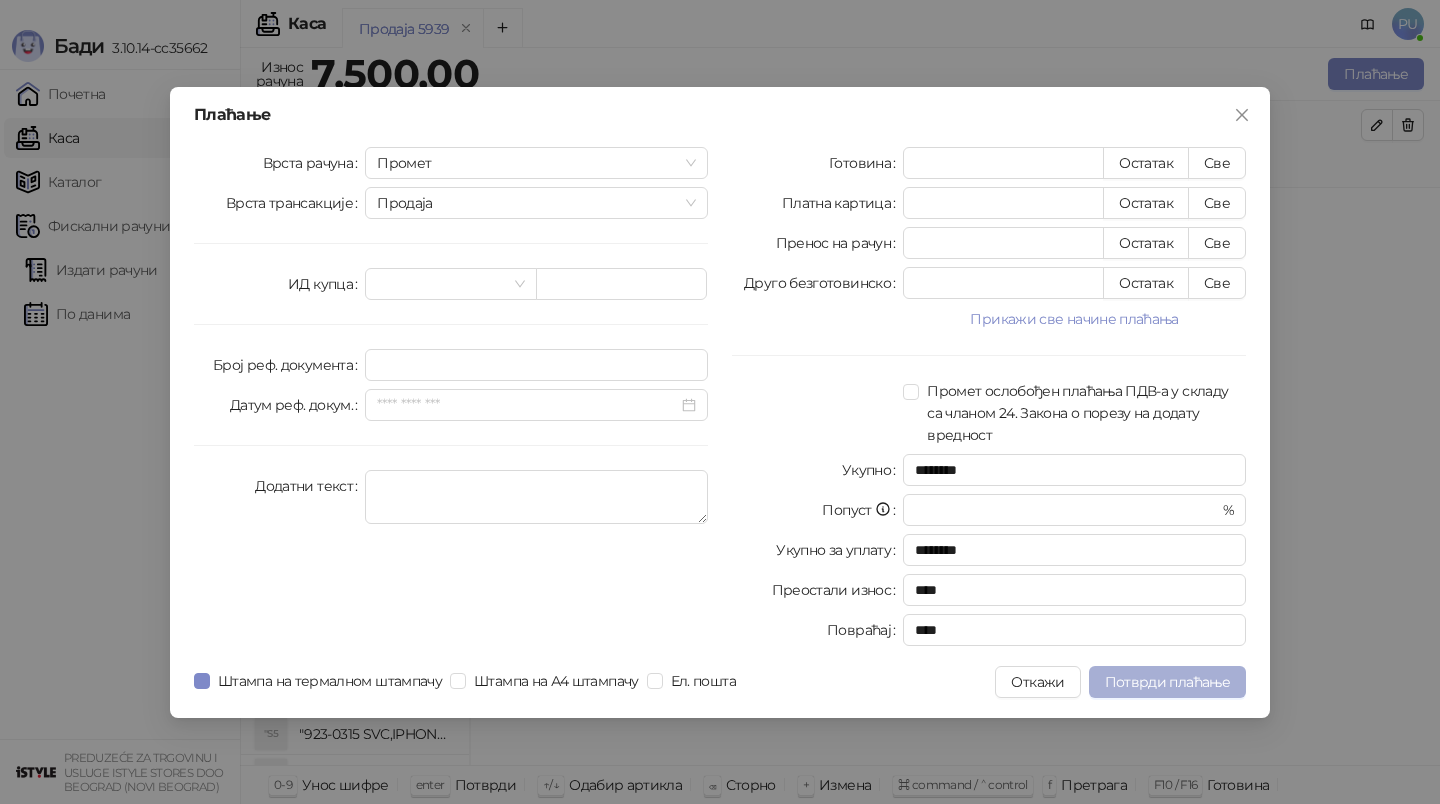 click on "Потврди плаћање" at bounding box center [1167, 682] 